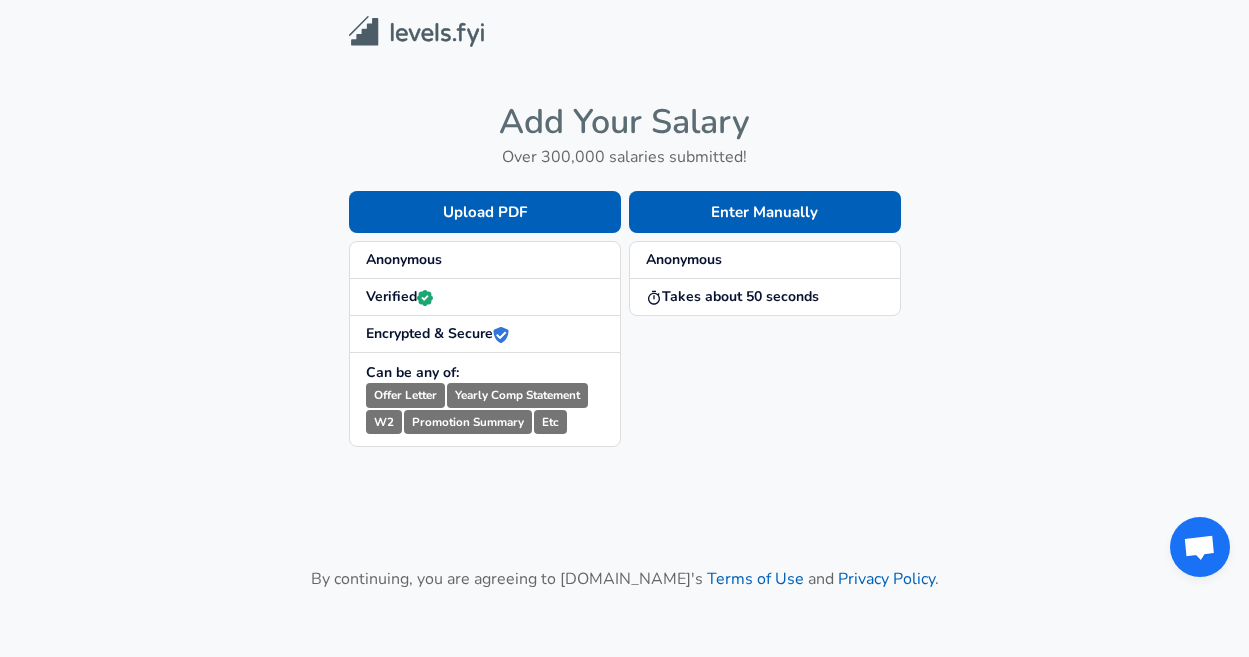 scroll, scrollTop: 0, scrollLeft: 0, axis: both 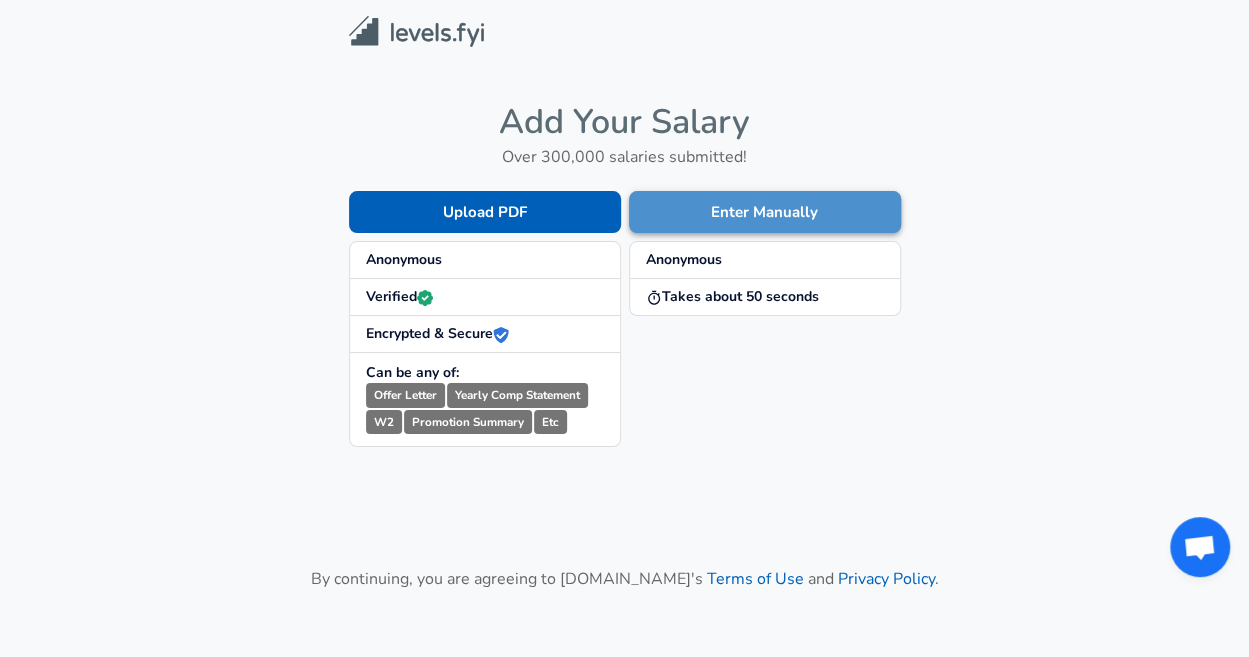 click on "Enter Manually" at bounding box center (765, 212) 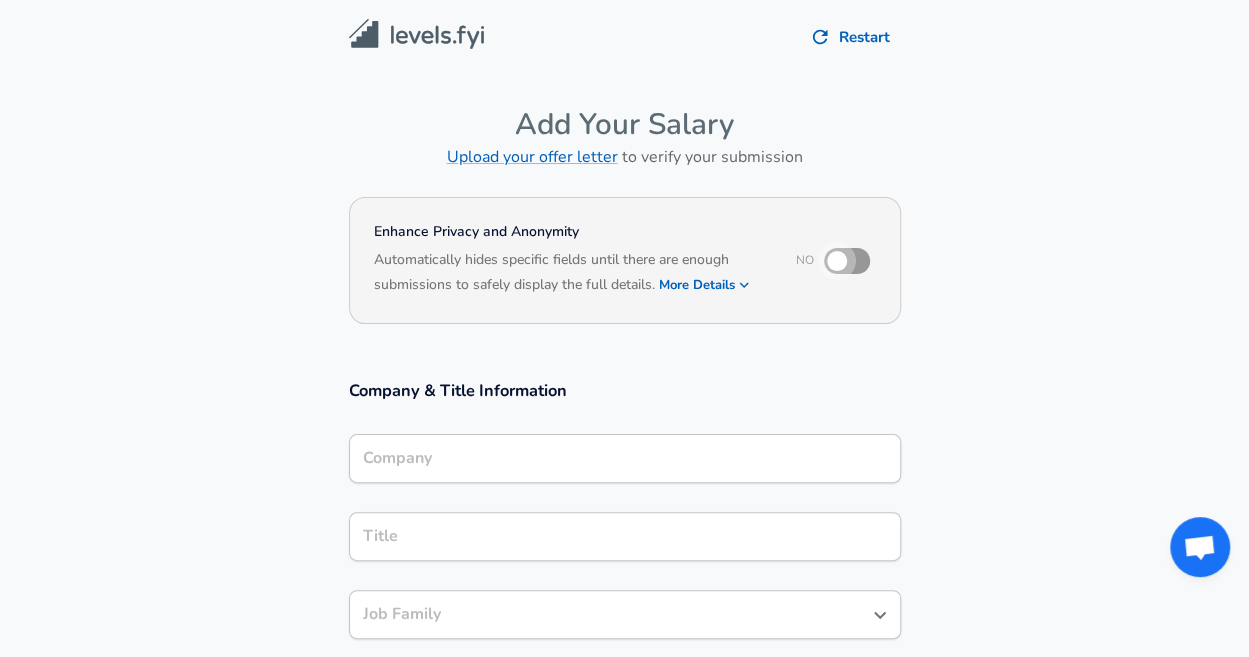 click at bounding box center (837, 261) 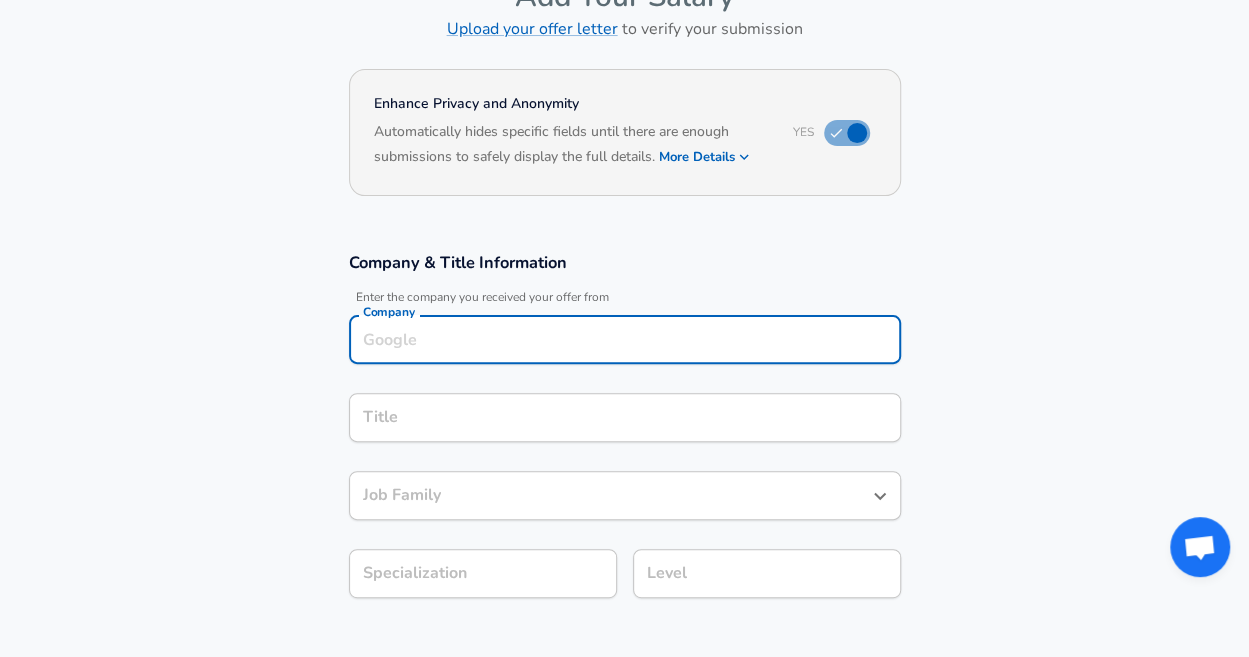 scroll, scrollTop: 148, scrollLeft: 0, axis: vertical 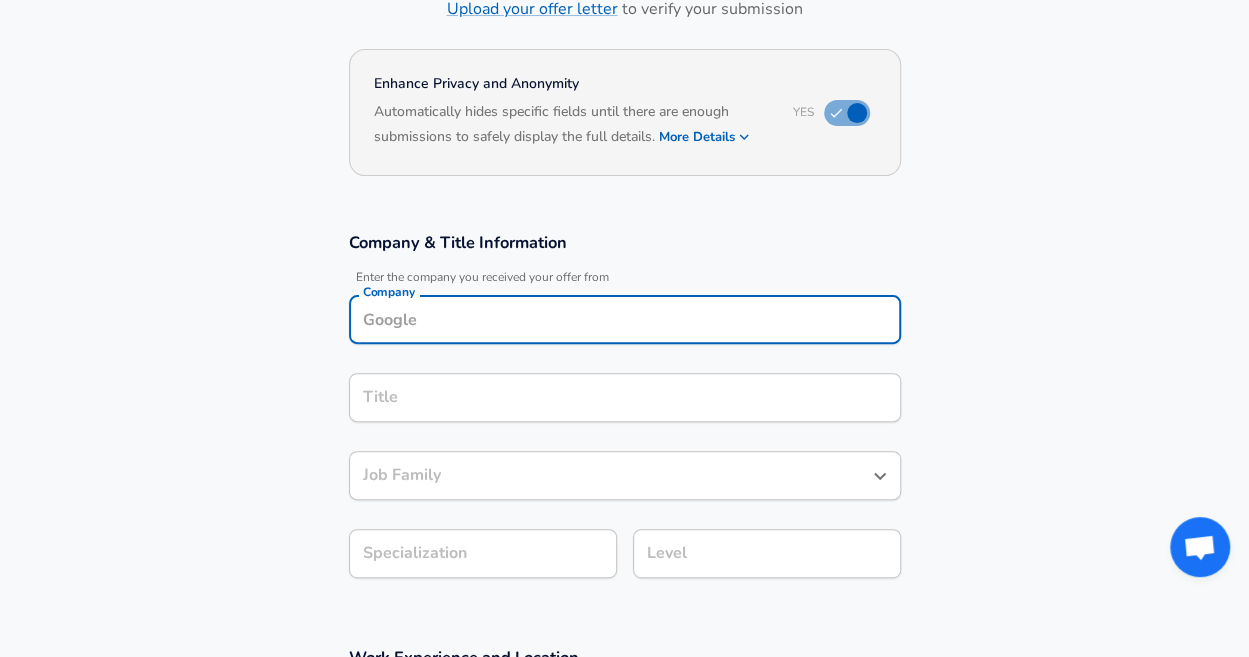 click on "Company" at bounding box center [625, 319] 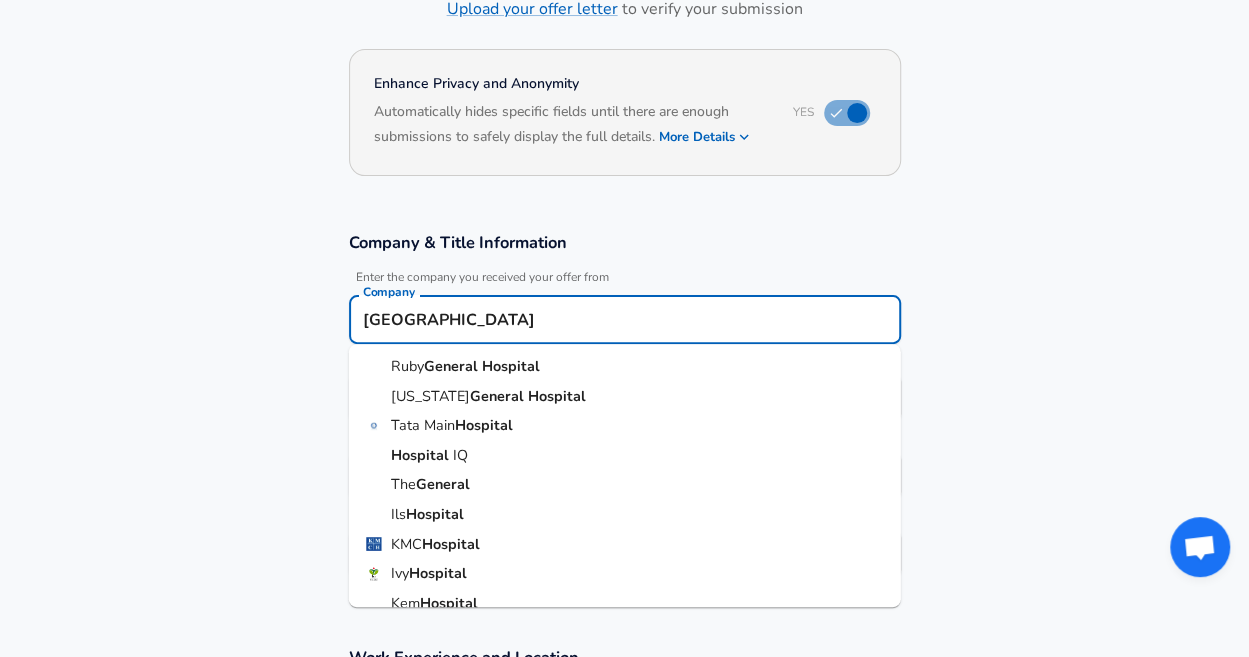 scroll, scrollTop: 78, scrollLeft: 0, axis: vertical 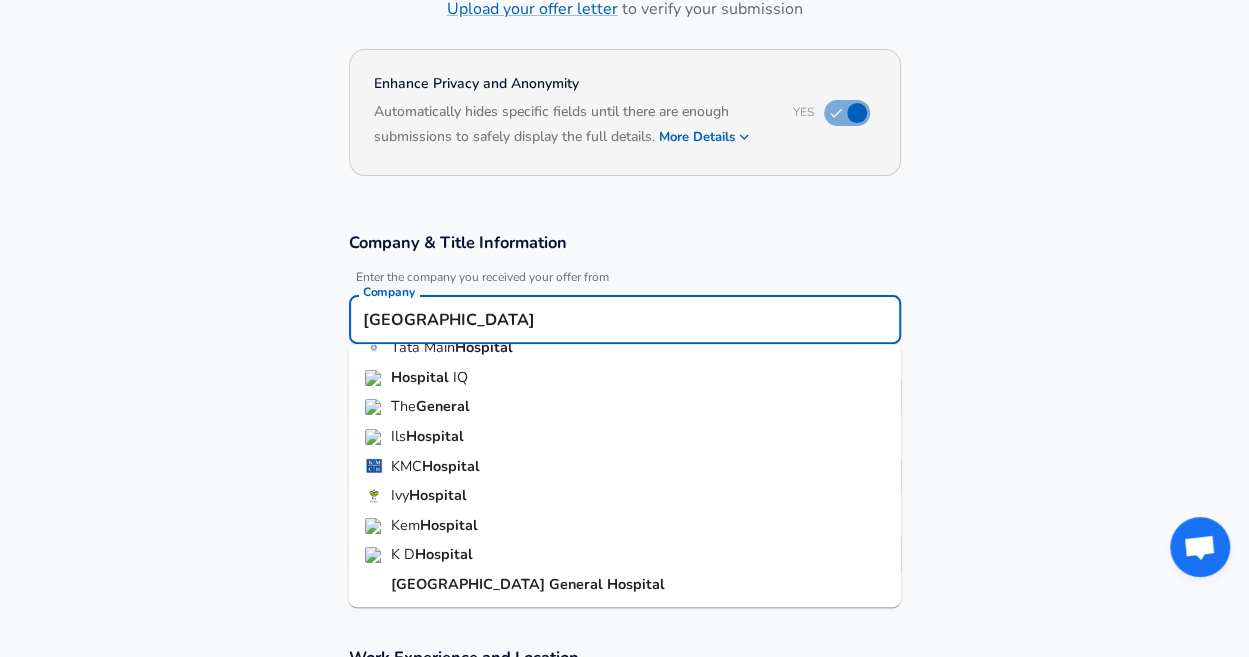 click on "General" at bounding box center [578, 584] 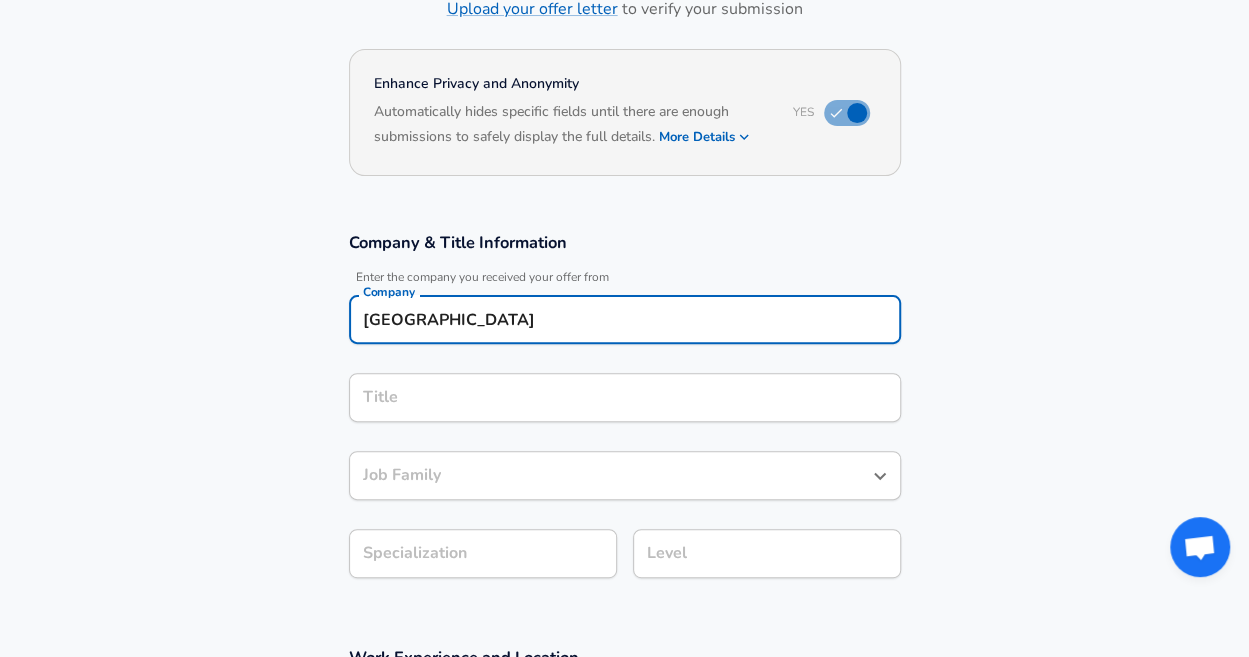 type on "[GEOGRAPHIC_DATA]" 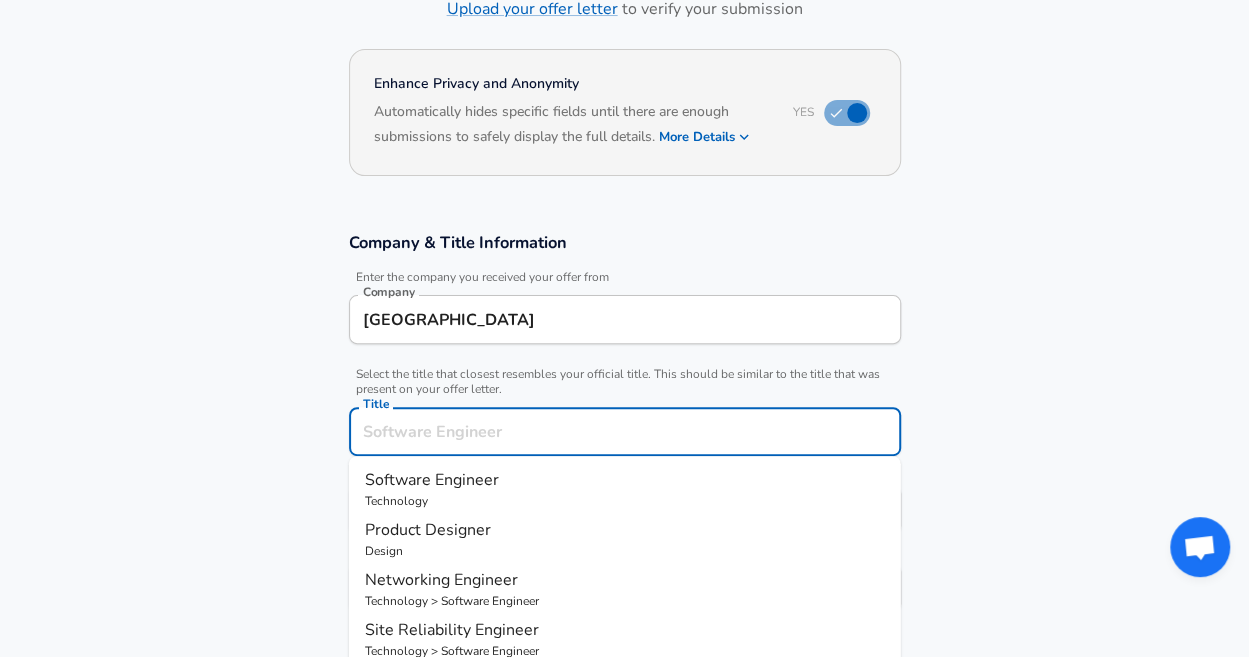 scroll, scrollTop: 188, scrollLeft: 0, axis: vertical 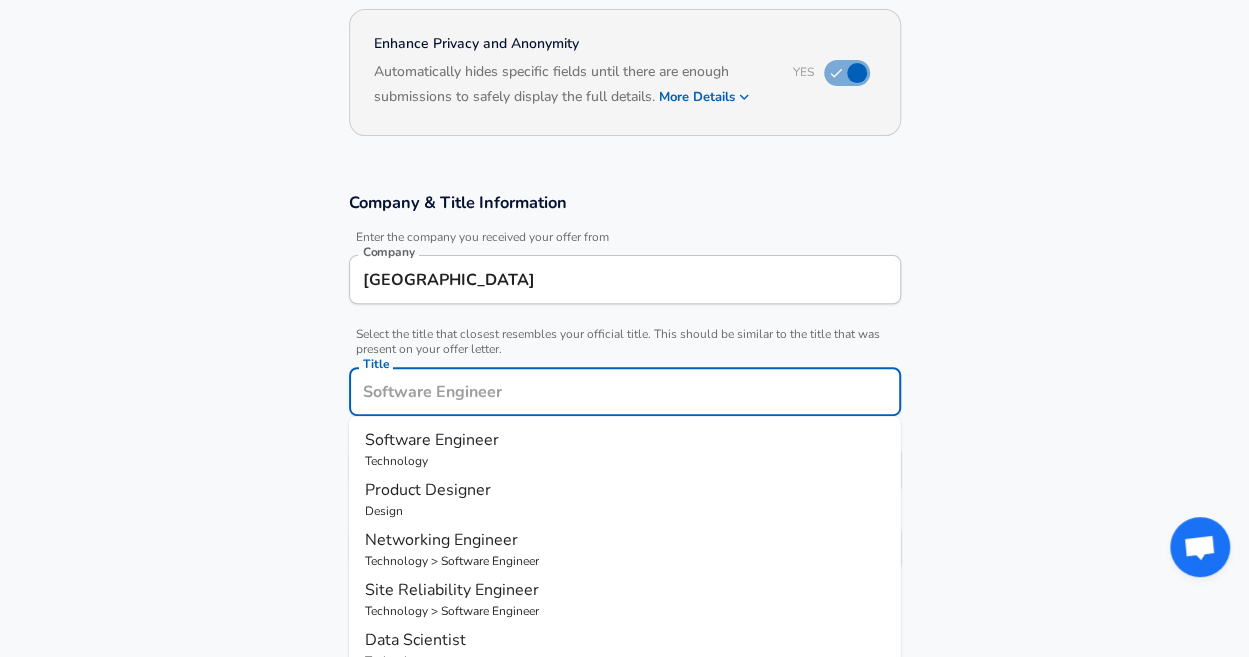 click on "Title" at bounding box center (625, 391) 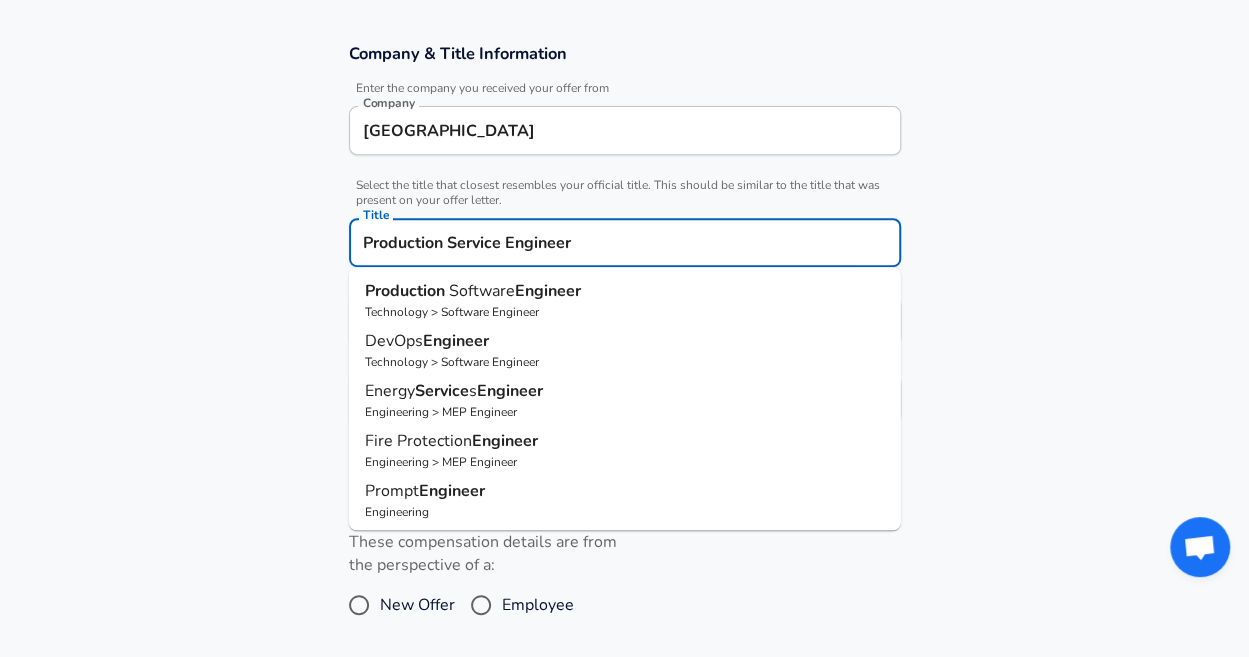 scroll, scrollTop: 338, scrollLeft: 0, axis: vertical 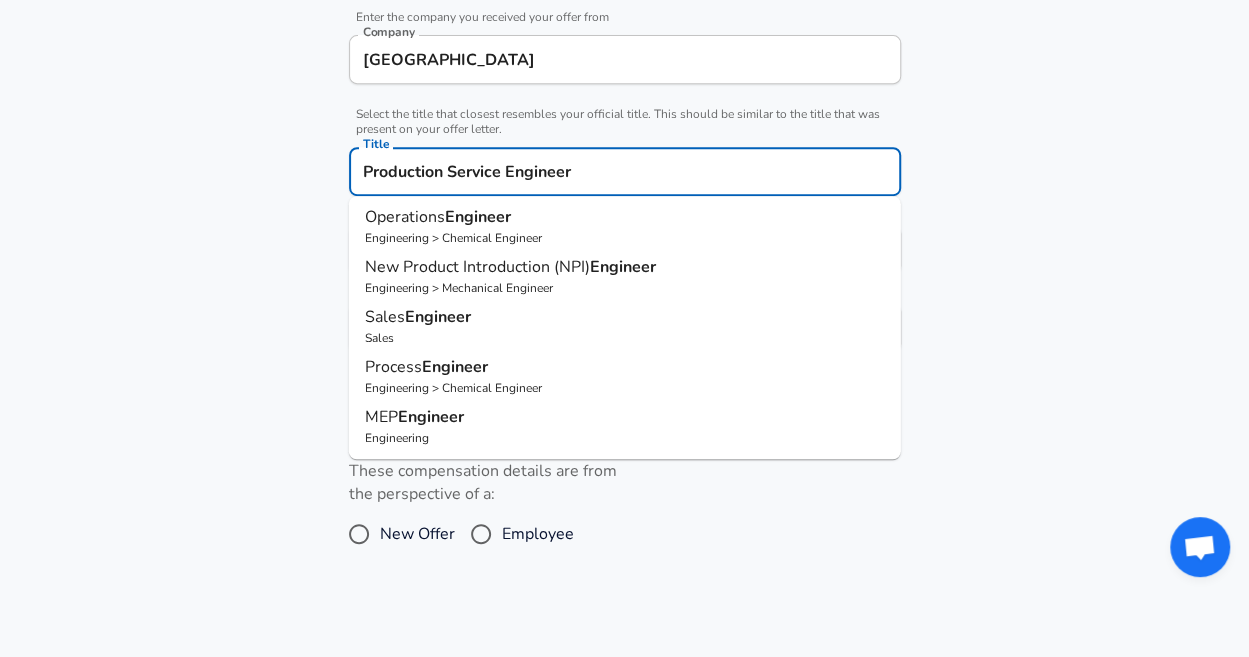 type on "Production Service Engineer" 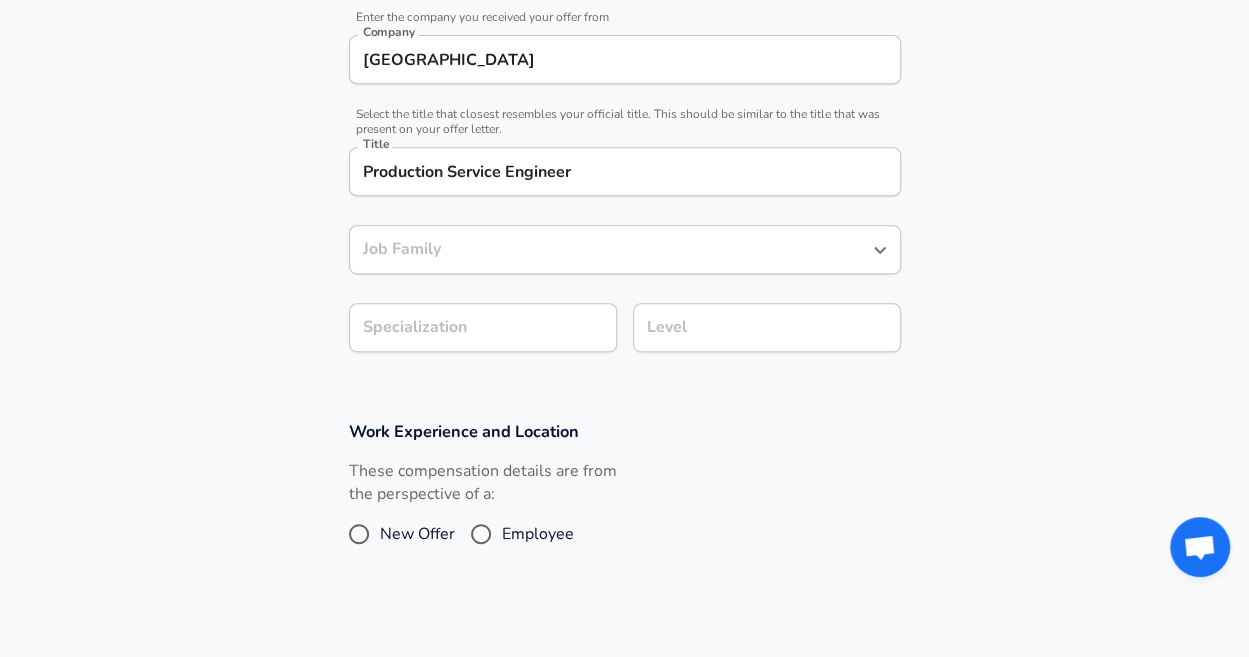 click on "Work Experience and Location These compensation details are from the perspective of a: New Offer Employee" at bounding box center (624, 497) 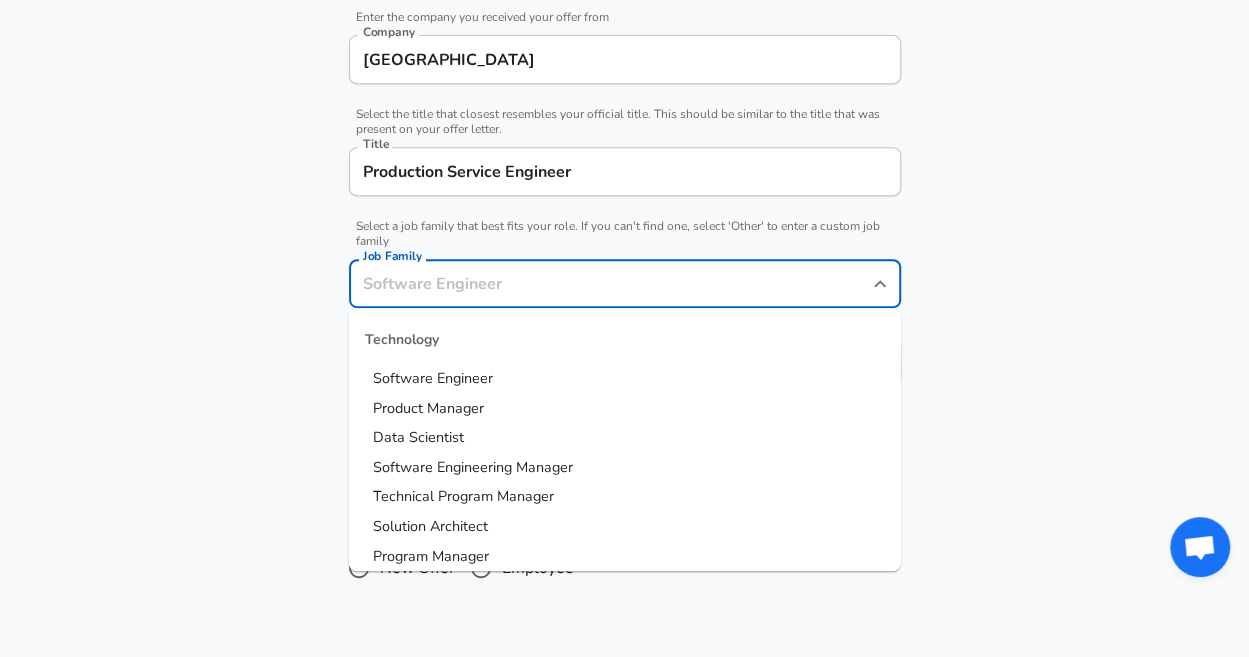 scroll, scrollTop: 448, scrollLeft: 0, axis: vertical 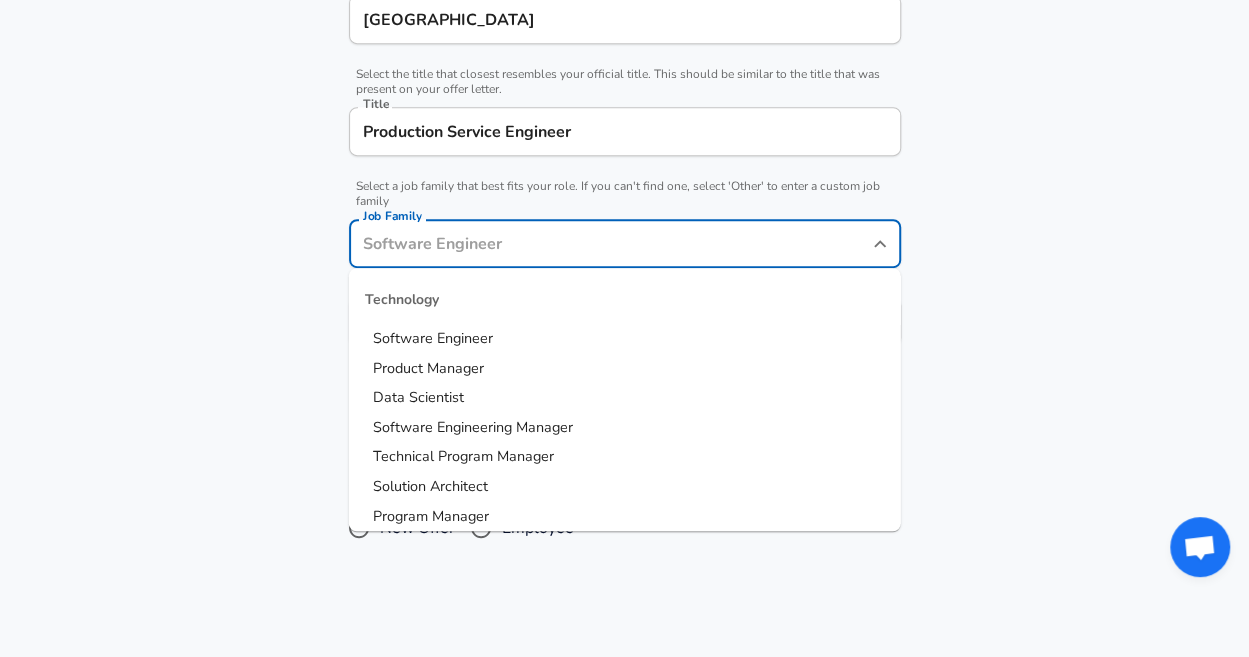 click on "Job Family" at bounding box center [610, 243] 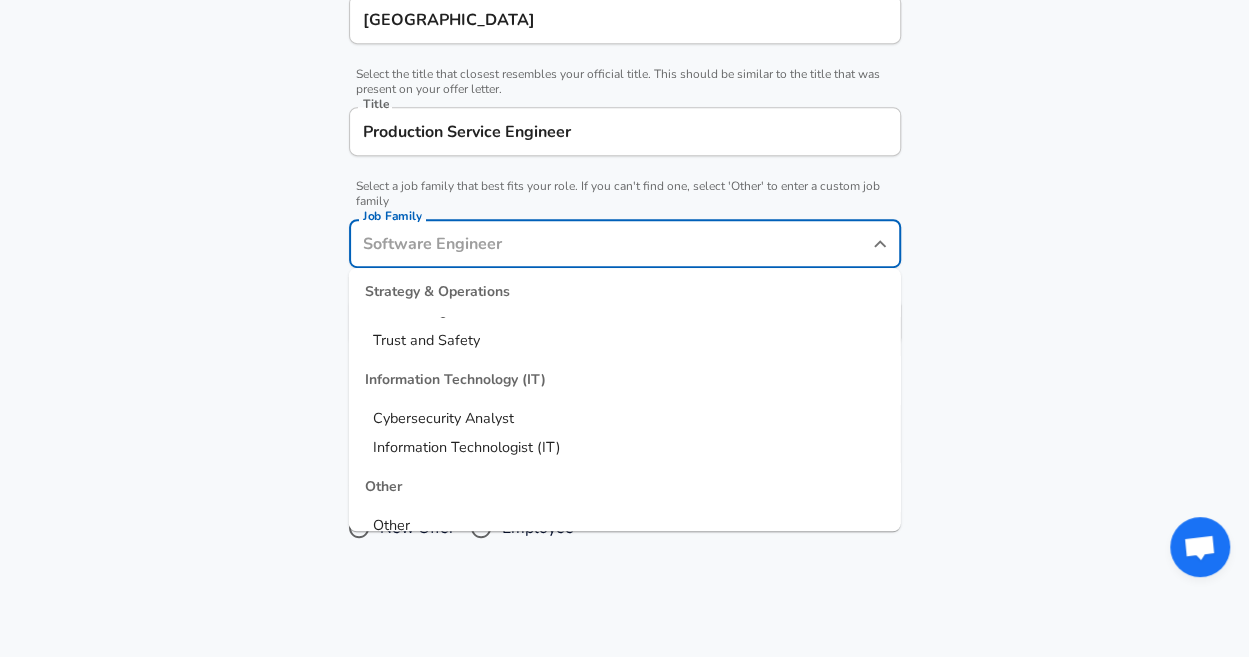 scroll, scrollTop: 2730, scrollLeft: 0, axis: vertical 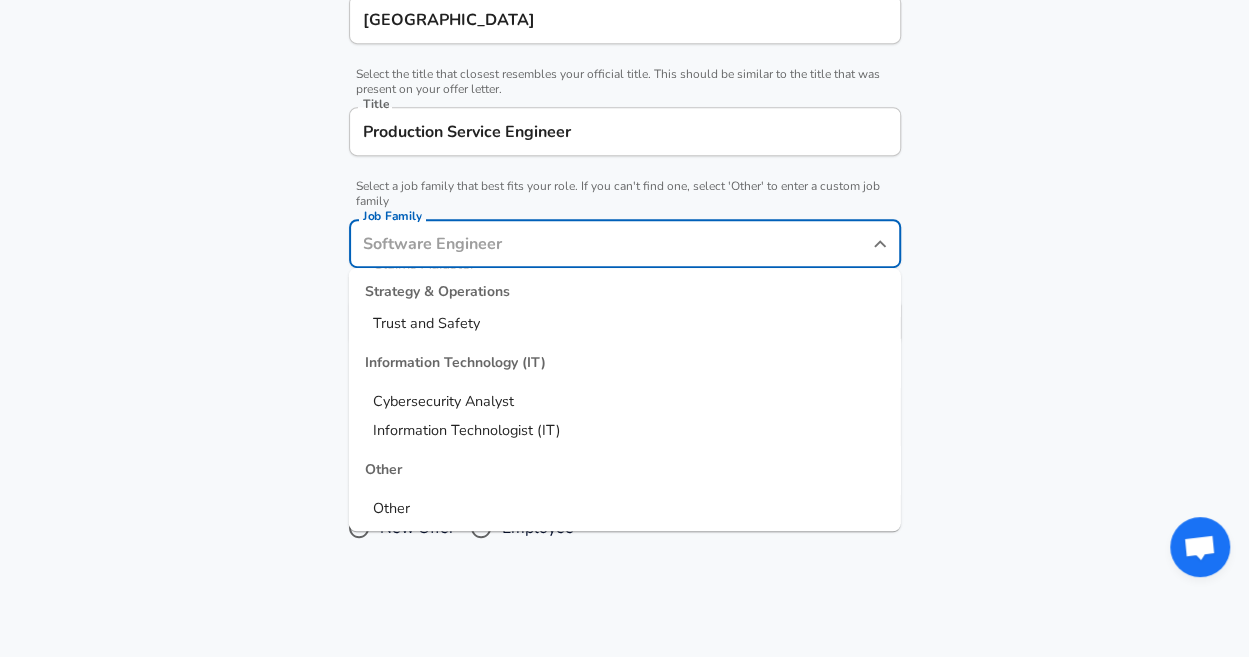 click on "Information Technologist (IT)" at bounding box center (467, 430) 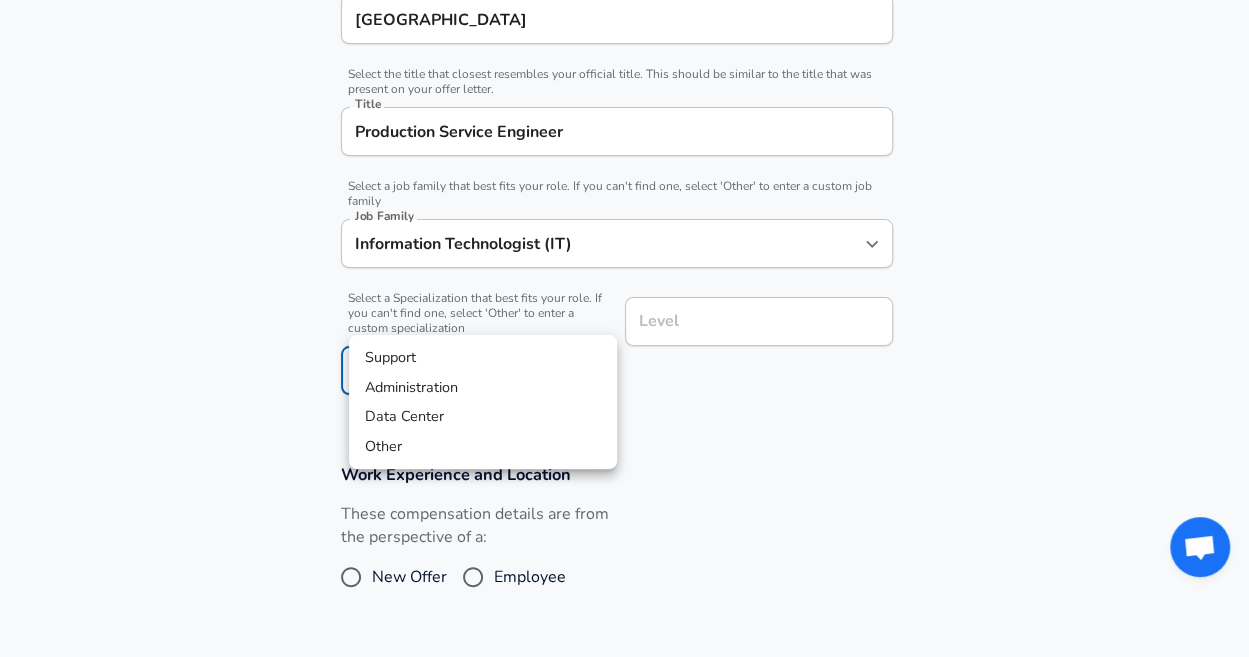 scroll, scrollTop: 508, scrollLeft: 0, axis: vertical 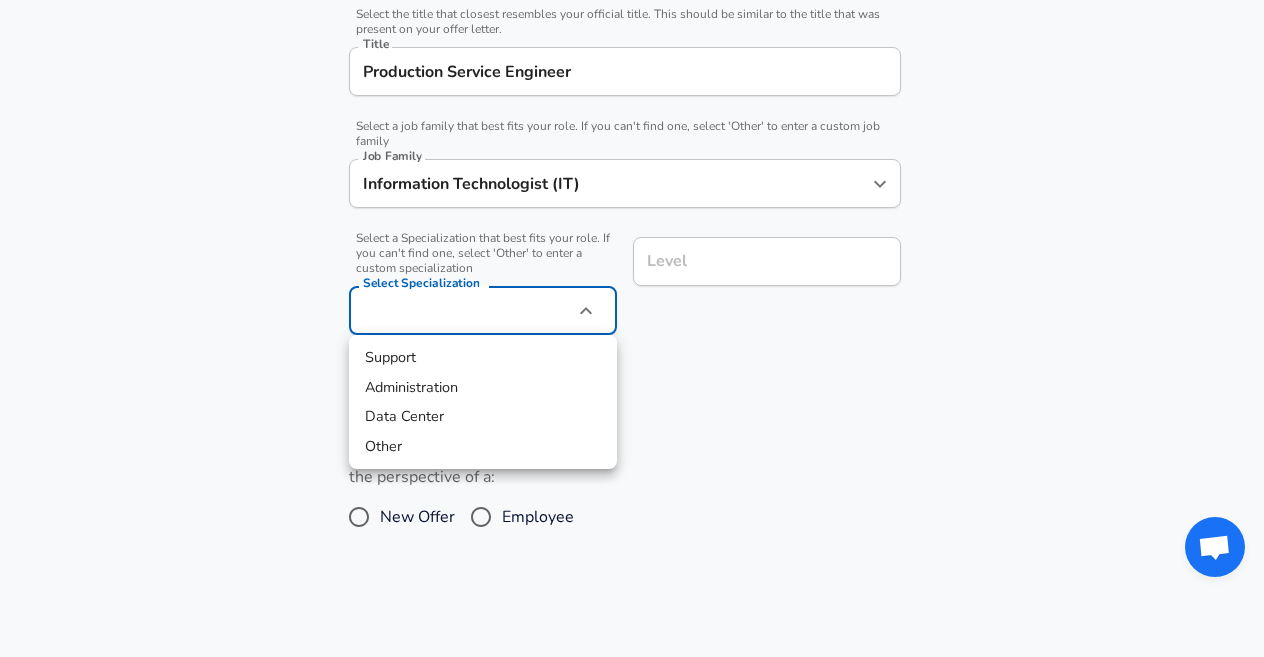 click on "Restart Add Your Salary Upload your offer letter   to verify your submission Enhance Privacy and Anonymity Yes Automatically hides specific fields until there are enough submissions to safely display the full details.   More Details Based on your submission and the data points that we have already collected, we will automatically hide and anonymize specific fields if there aren't enough data points to remain sufficiently anonymous. Company & Title Information   Enter the company you received your offer from Company Tampa General Hospital Company   Select the title that closest resembles your official title. This should be similar to the title that was present on your offer letter. Title Production Service Engineer Title   Select a job family that best fits your role. If you can't find one, select 'Other' to enter a custom job family Job Family Information Technologist (IT) Job Family   Select a Specialization that best fits your role. If you can't find one, select 'Other' to enter a custom specialization ​" at bounding box center [632, -180] 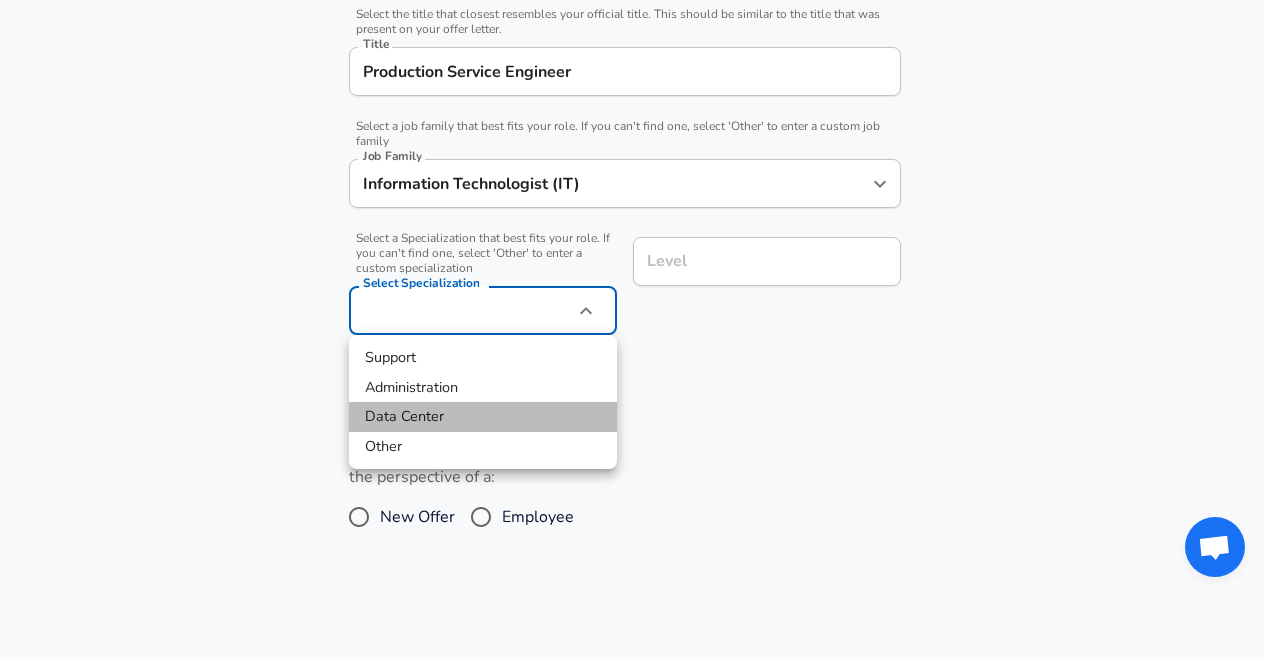 click on "Data Center" at bounding box center (483, 417) 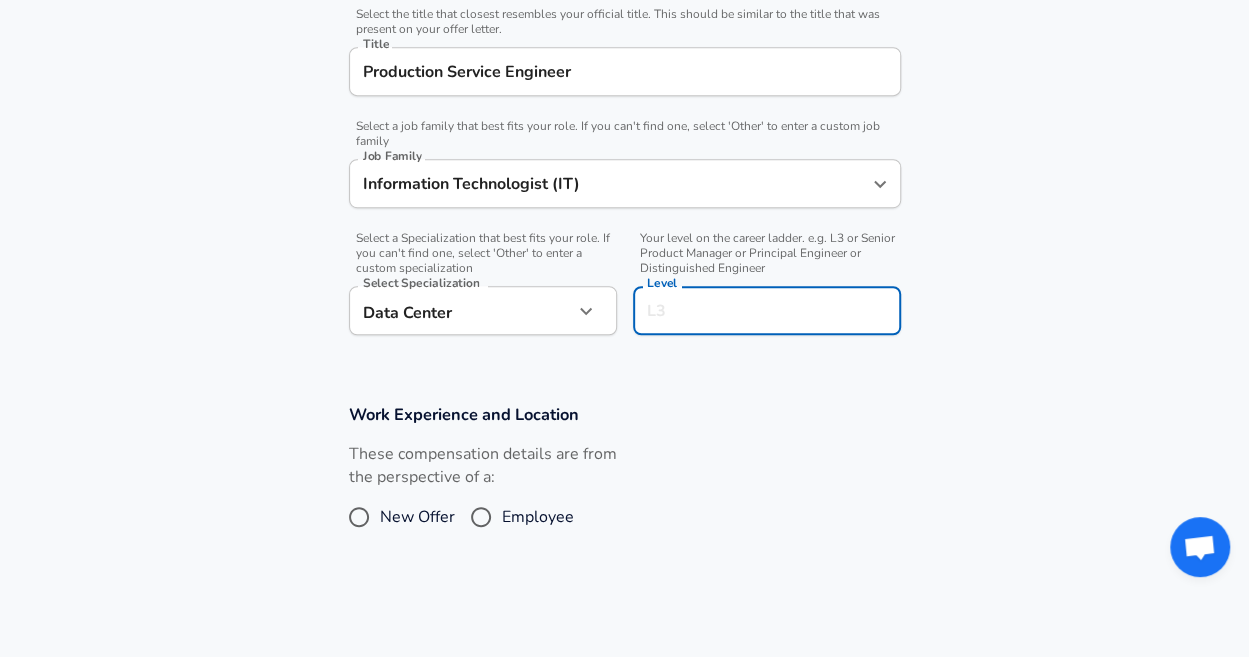 scroll, scrollTop: 548, scrollLeft: 0, axis: vertical 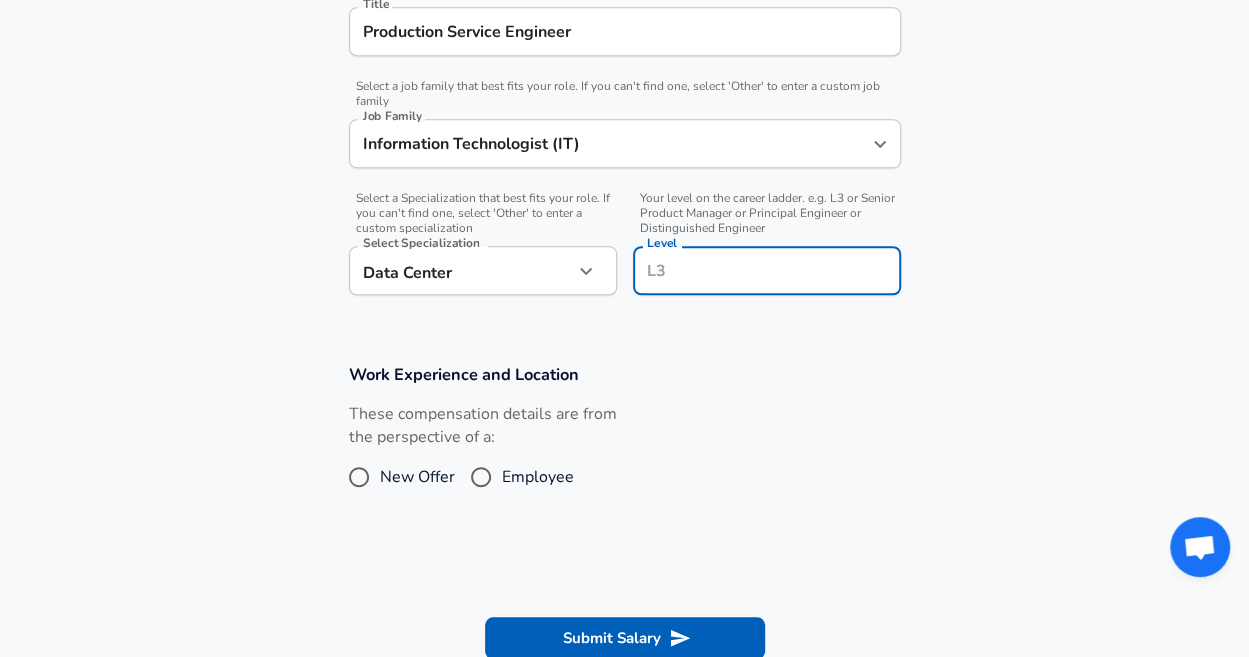 click on "Level" at bounding box center (767, 270) 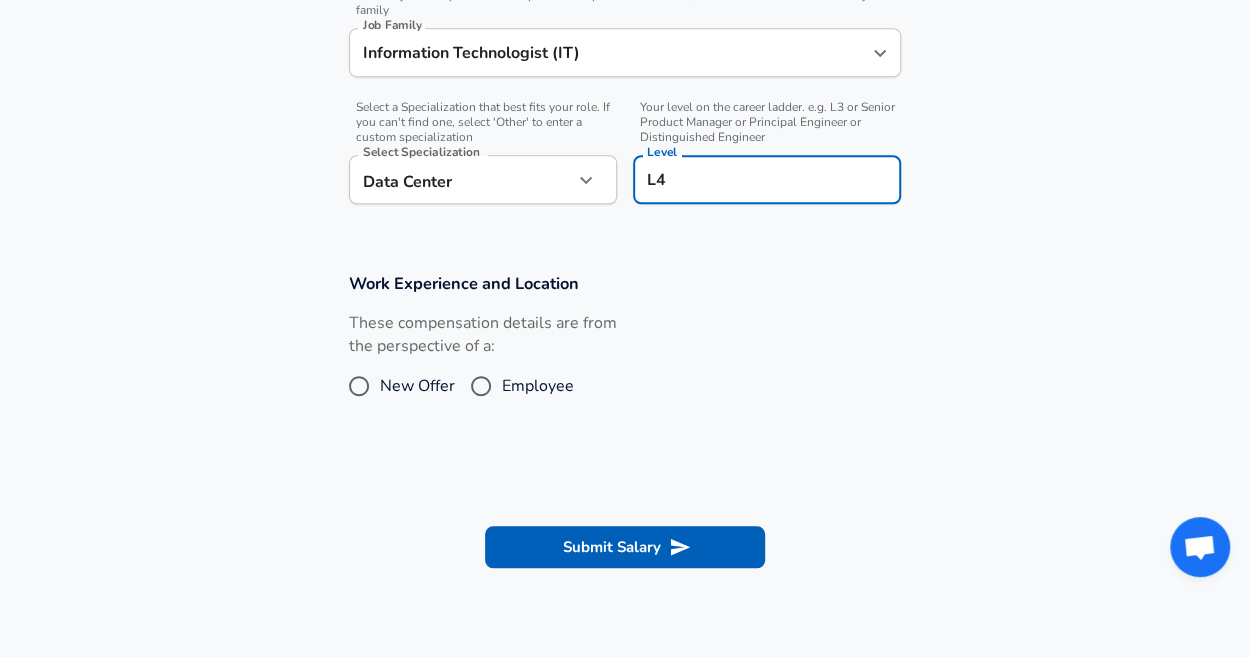 scroll, scrollTop: 640, scrollLeft: 0, axis: vertical 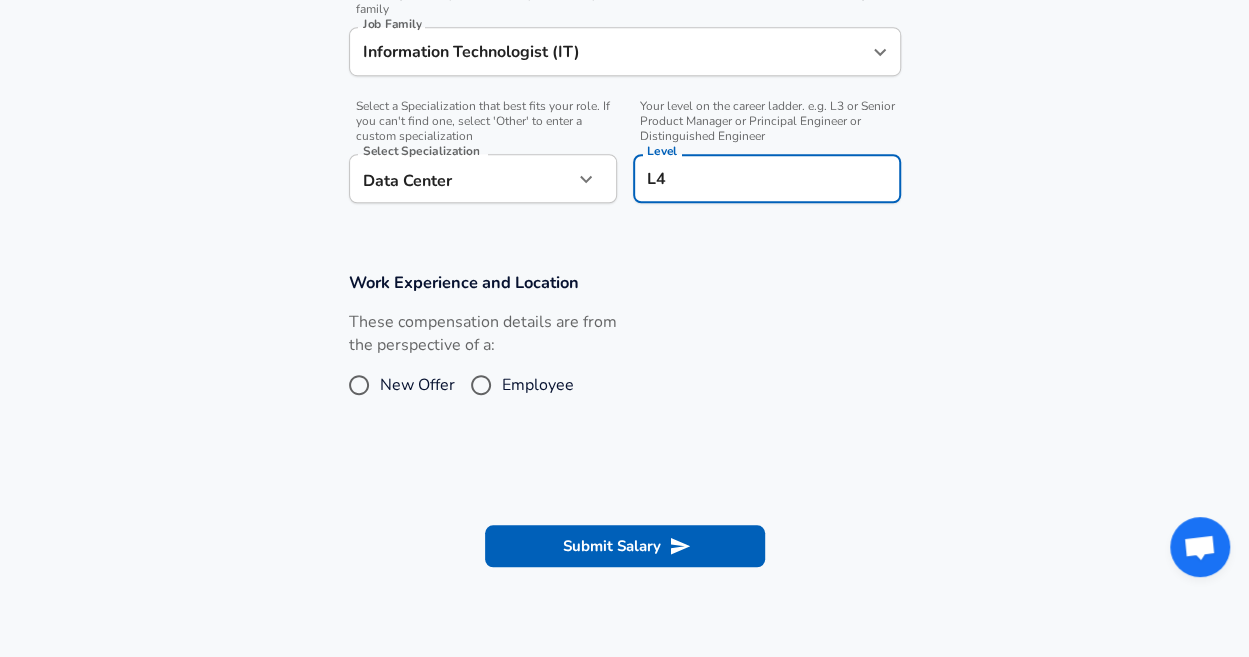 type on "L4" 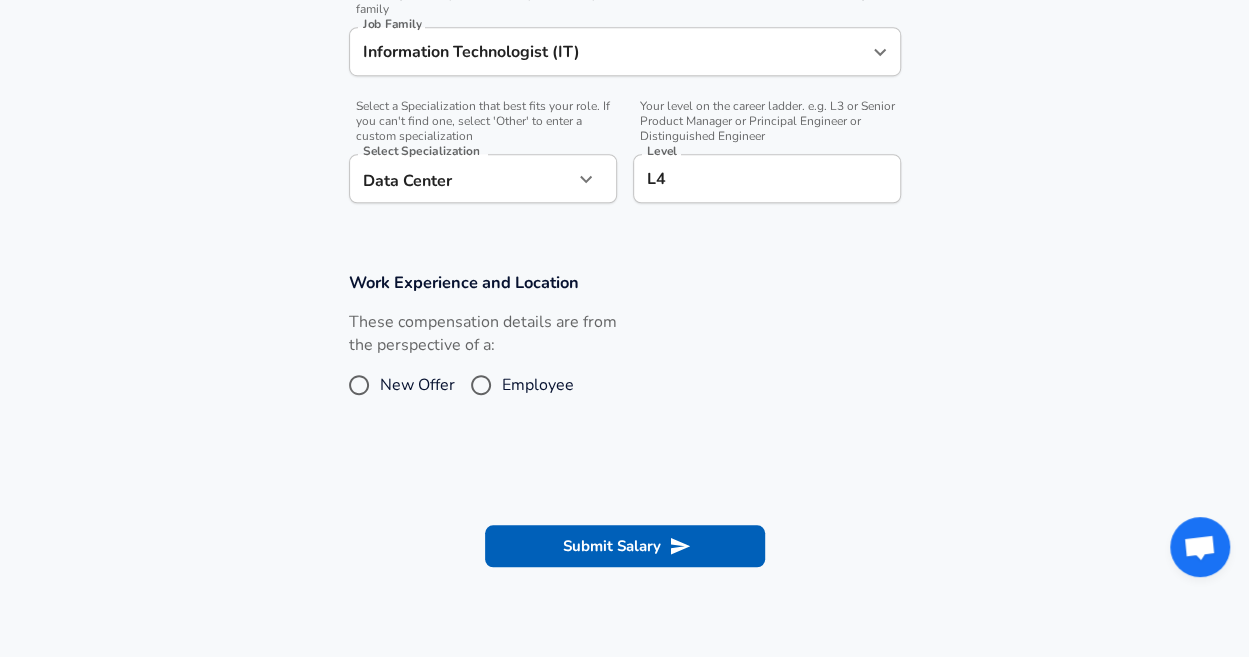click on "Employee" at bounding box center [538, 385] 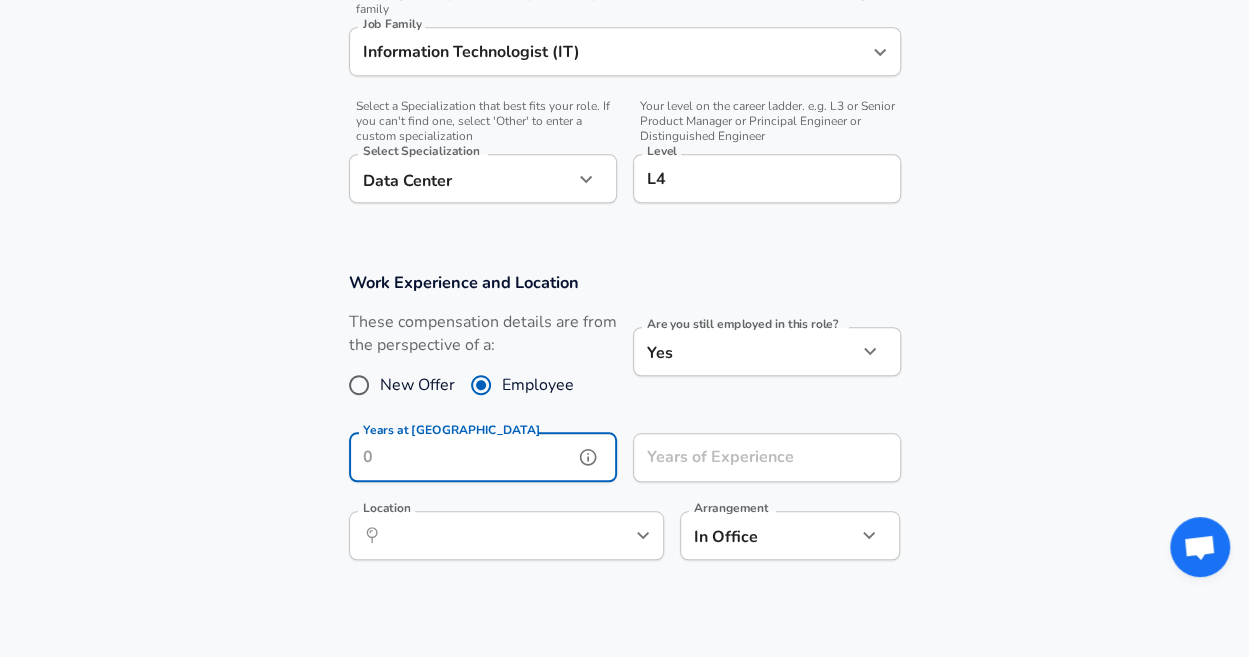 click on "Years at [GEOGRAPHIC_DATA]" at bounding box center [461, 457] 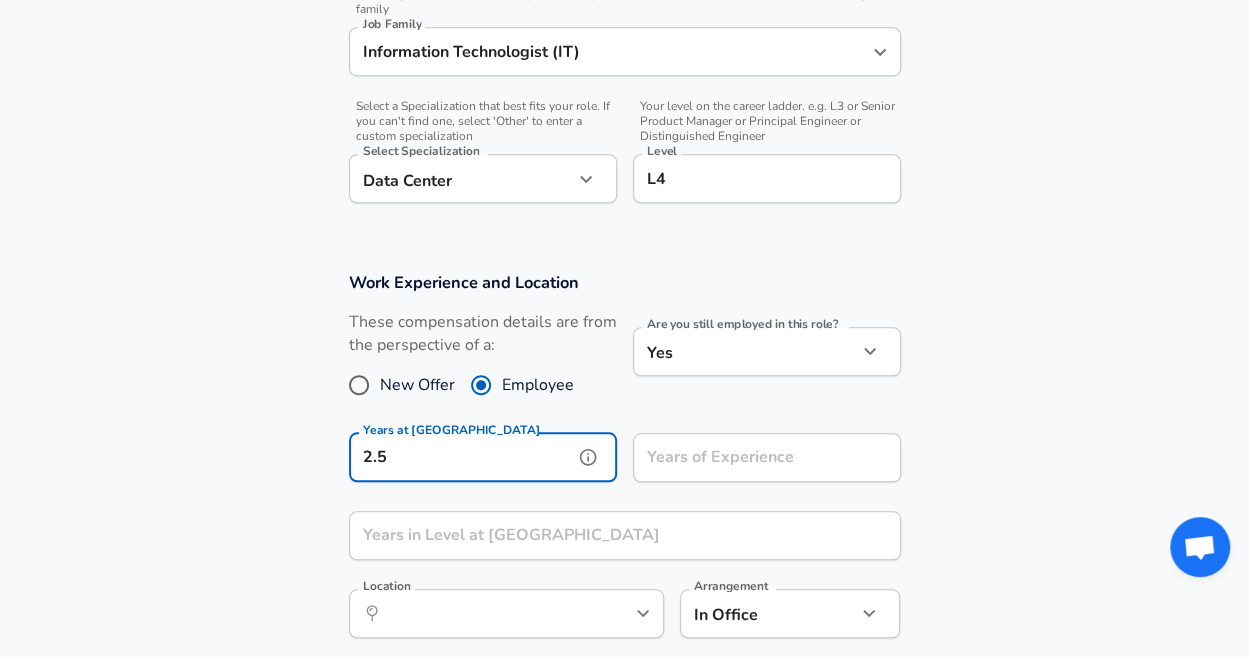 type on "2.5" 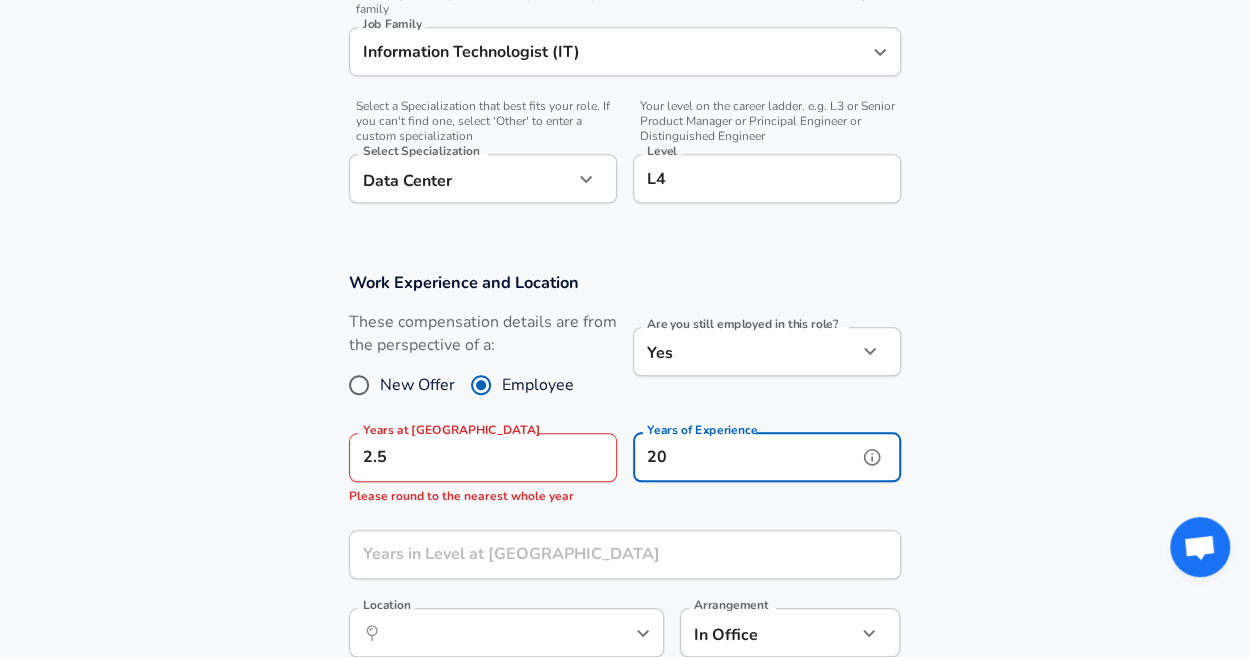 type on "20" 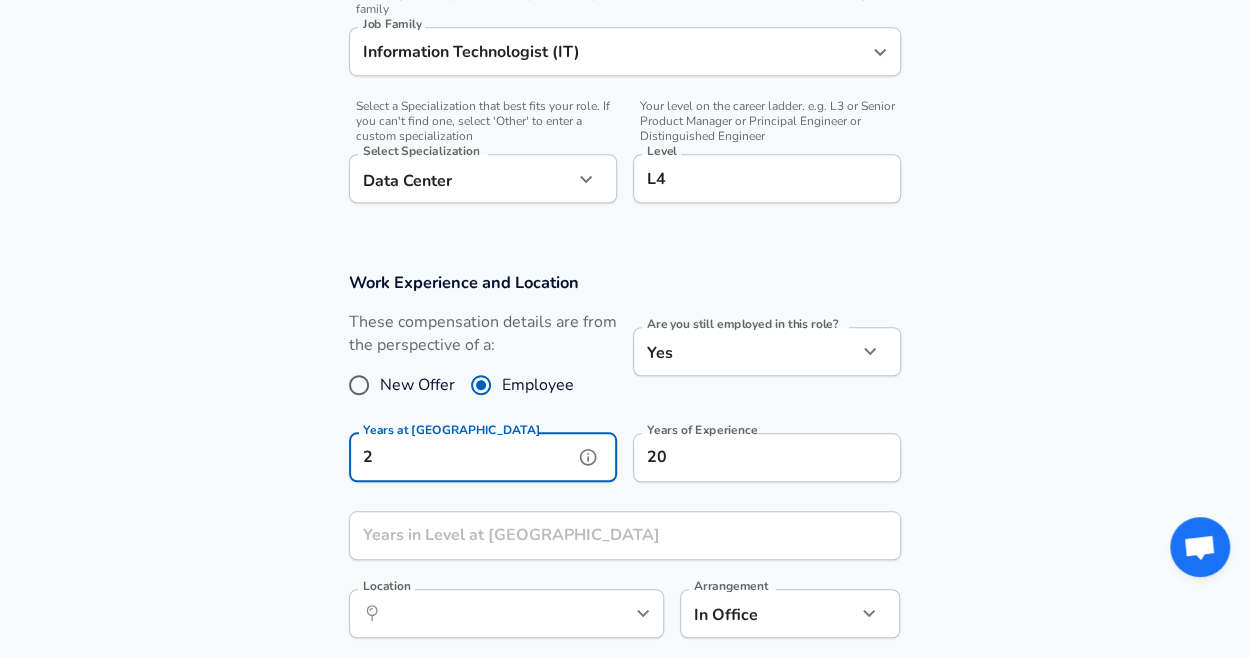 type on "2" 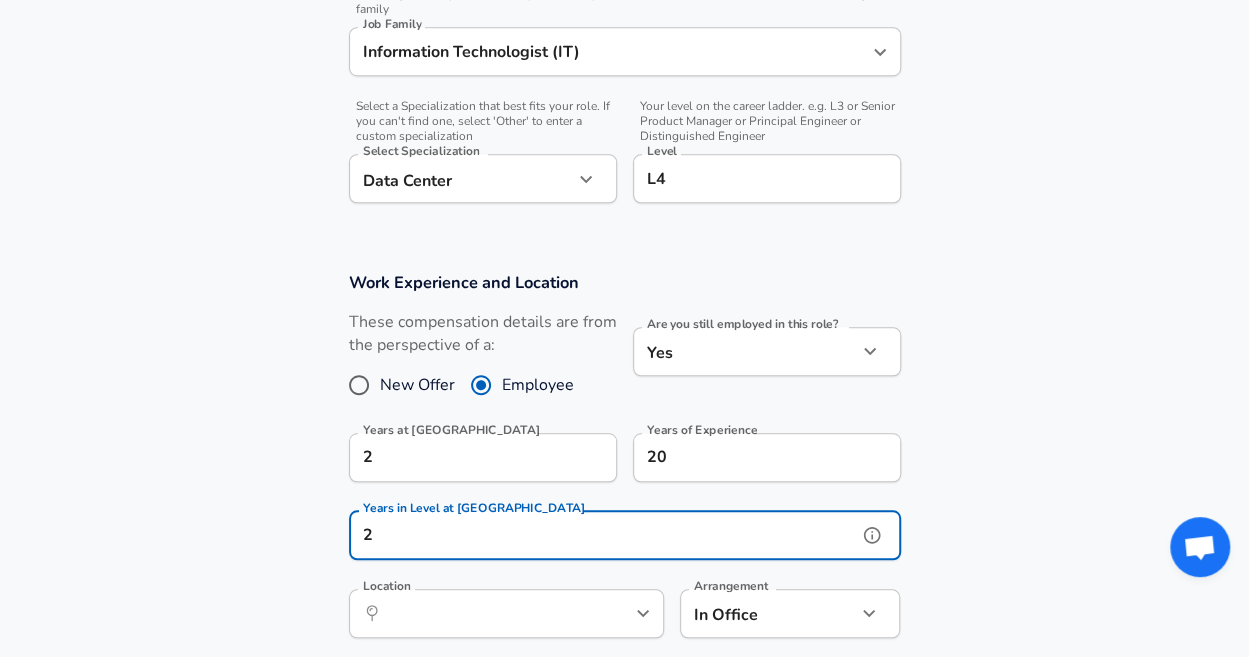 type on "2" 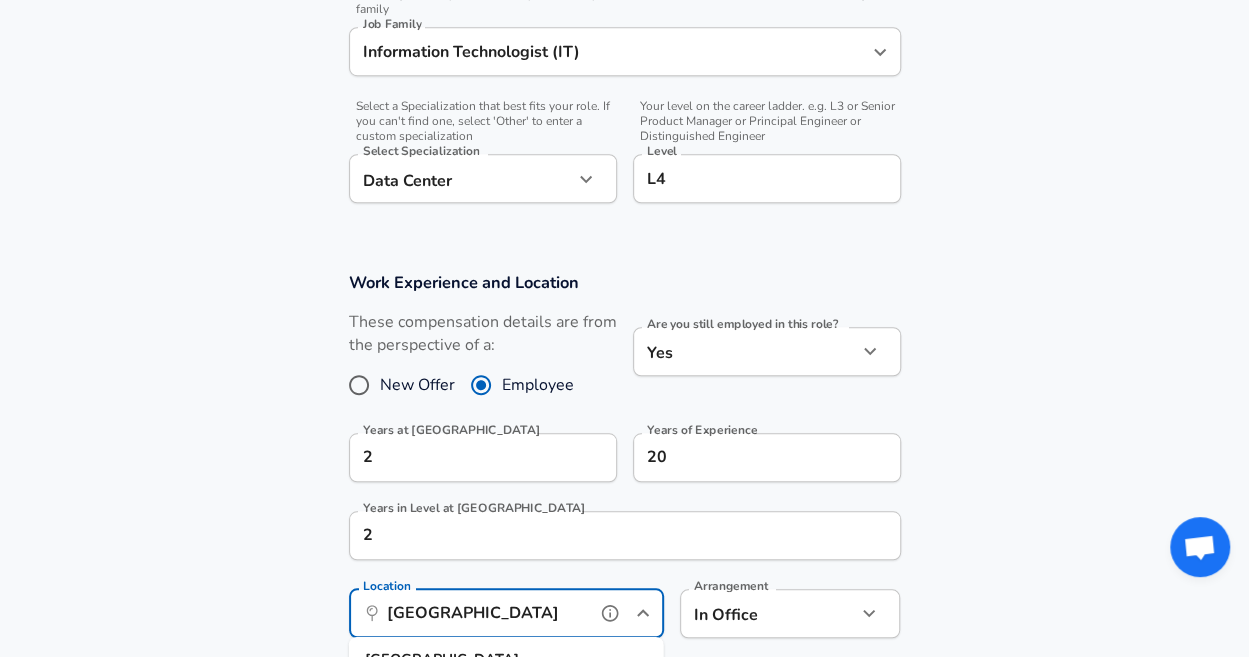 scroll, scrollTop: 0, scrollLeft: 0, axis: both 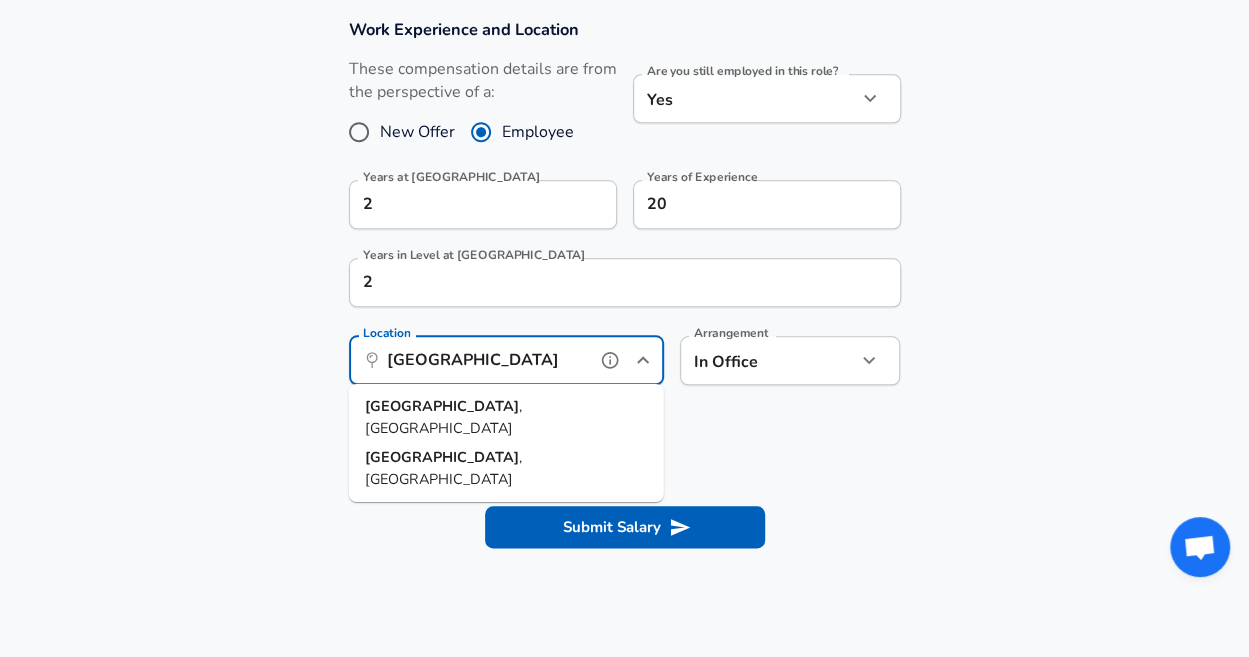 click on "[GEOGRAPHIC_DATA]" at bounding box center (442, 406) 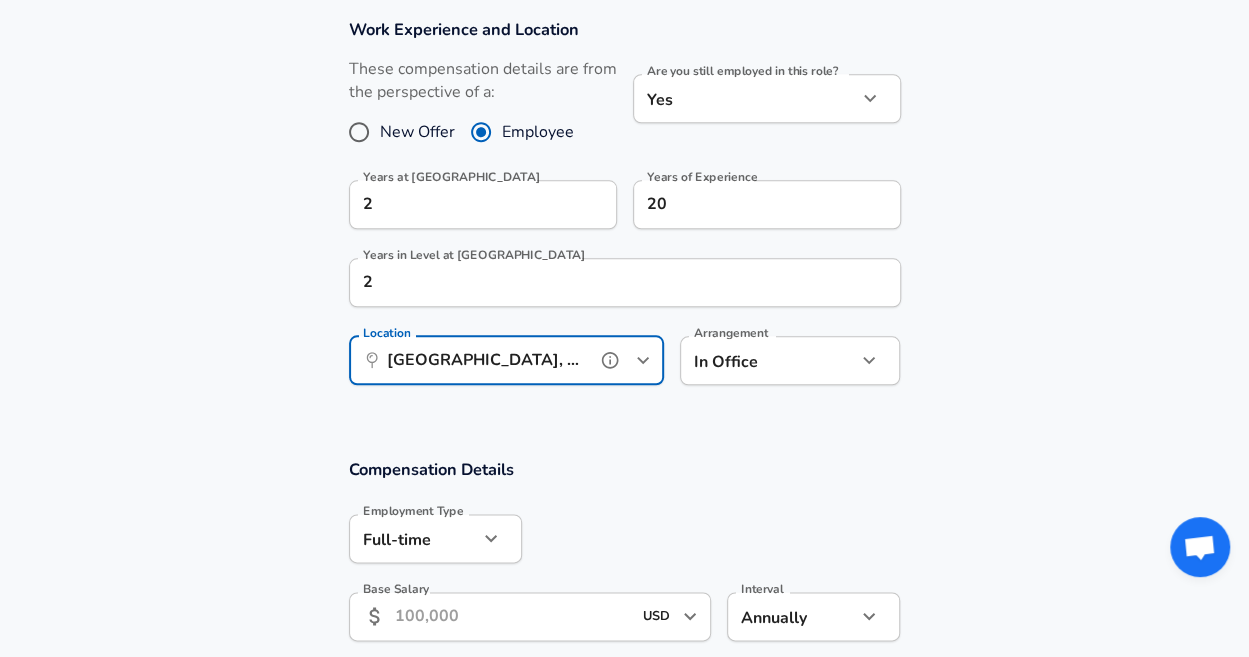 type on "[GEOGRAPHIC_DATA], [GEOGRAPHIC_DATA]" 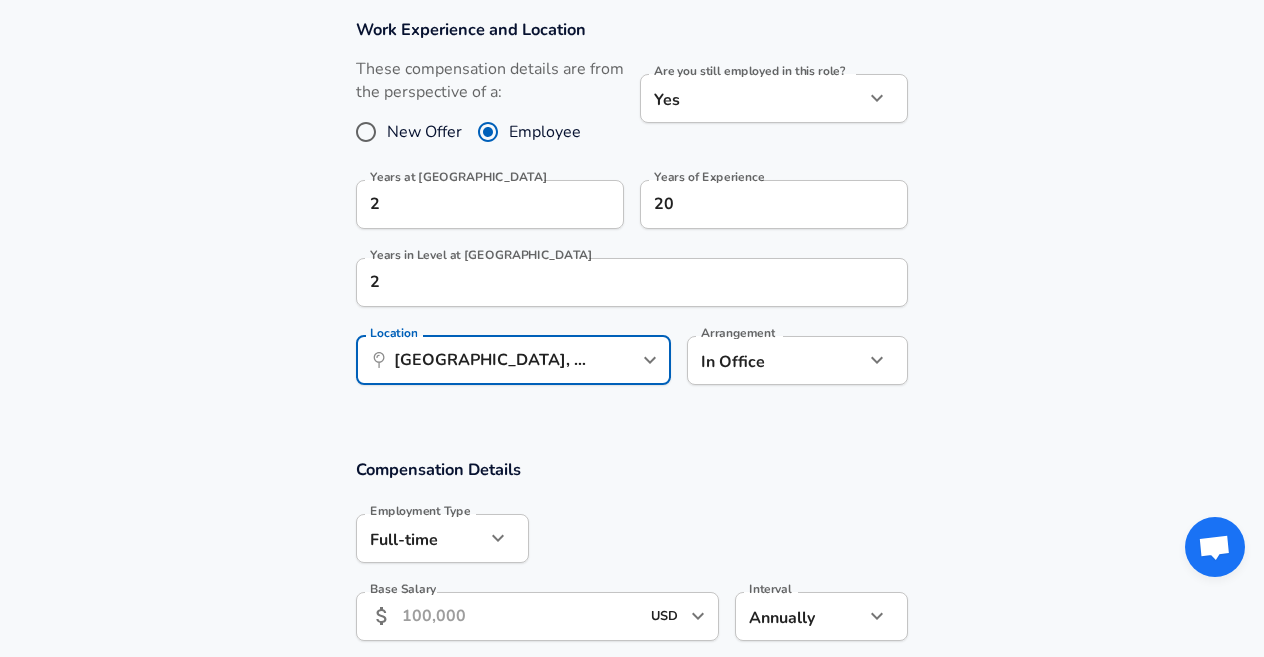 click on "Restart Add Your Salary Upload your offer letter   to verify your submission Enhance Privacy and Anonymity Yes Automatically hides specific fields until there are enough submissions to safely display the full details.   More Details Based on your submission and the data points that we have already collected, we will automatically hide and anonymize specific fields if there aren't enough data points to remain sufficiently anonymous. Company & Title Information   Enter the company you received your offer from Company Tampa General Hospital Company   Select the title that closest resembles your official title. This should be similar to the title that was present on your offer letter. Title Production Service Engineer Title   Select a job family that best fits your role. If you can't find one, select 'Other' to enter a custom job family Job Family Information Technologist (IT) Job Family   Select a Specialization that best fits your role. If you can't find one, select 'Other' to enter a custom specialization   L4" at bounding box center [632, -565] 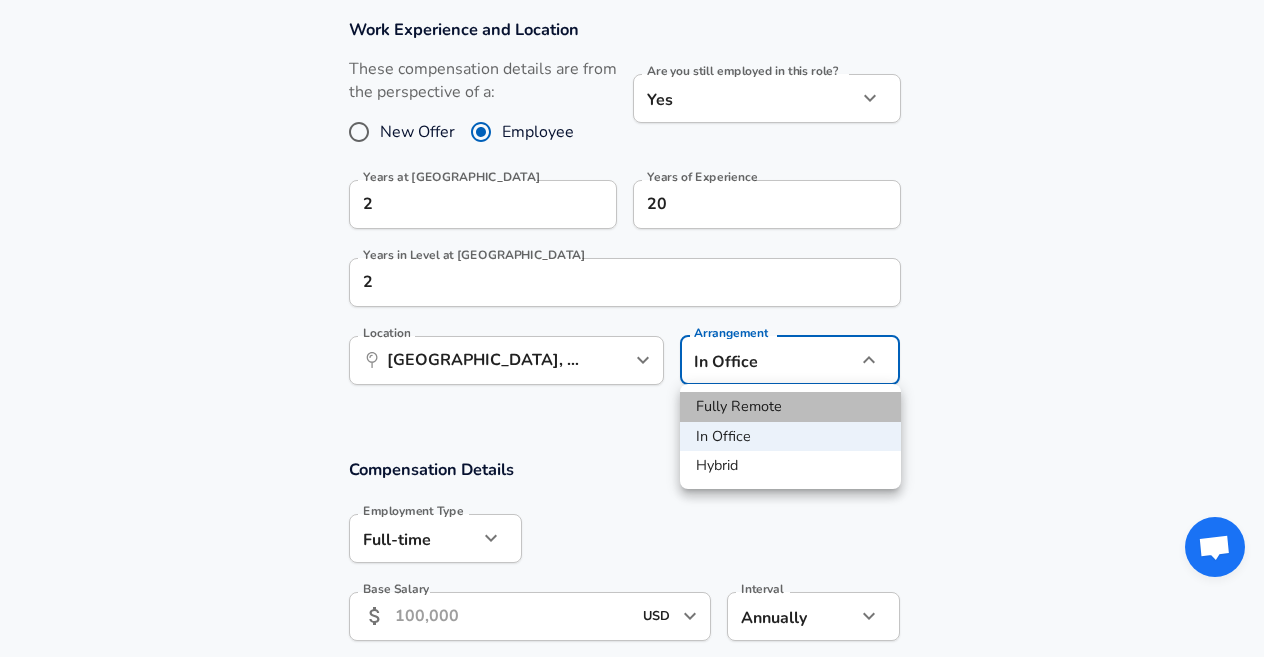 click on "Fully Remote" at bounding box center (790, 407) 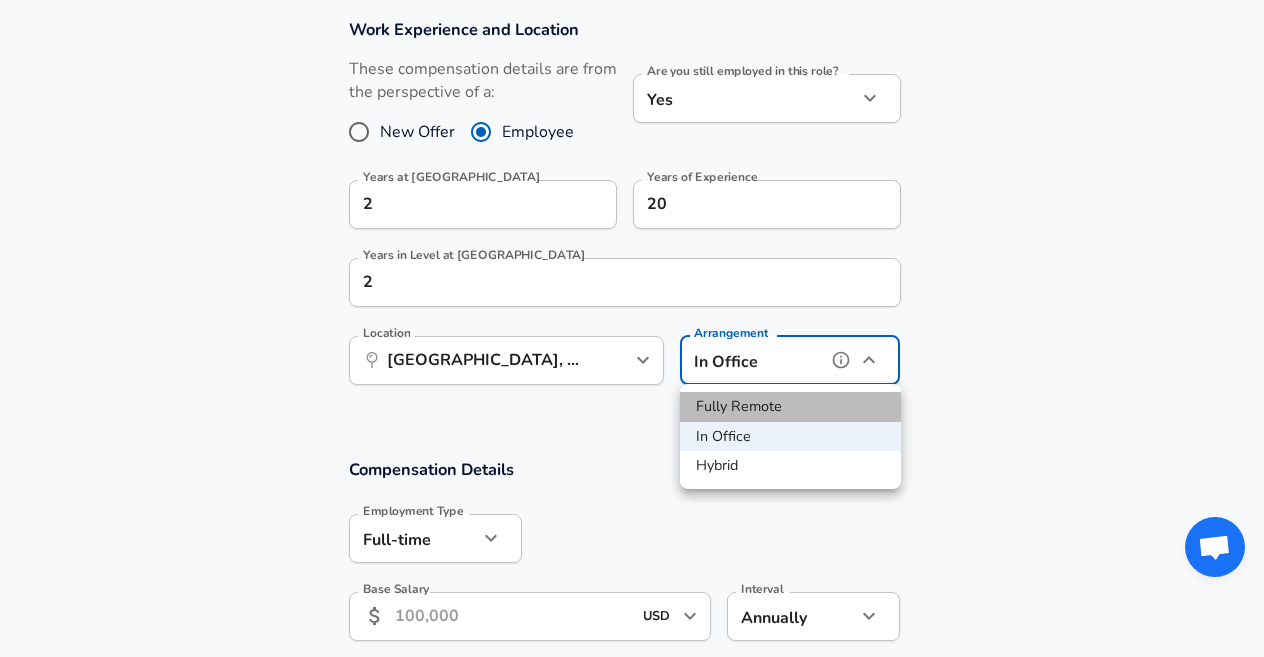 type on "remote" 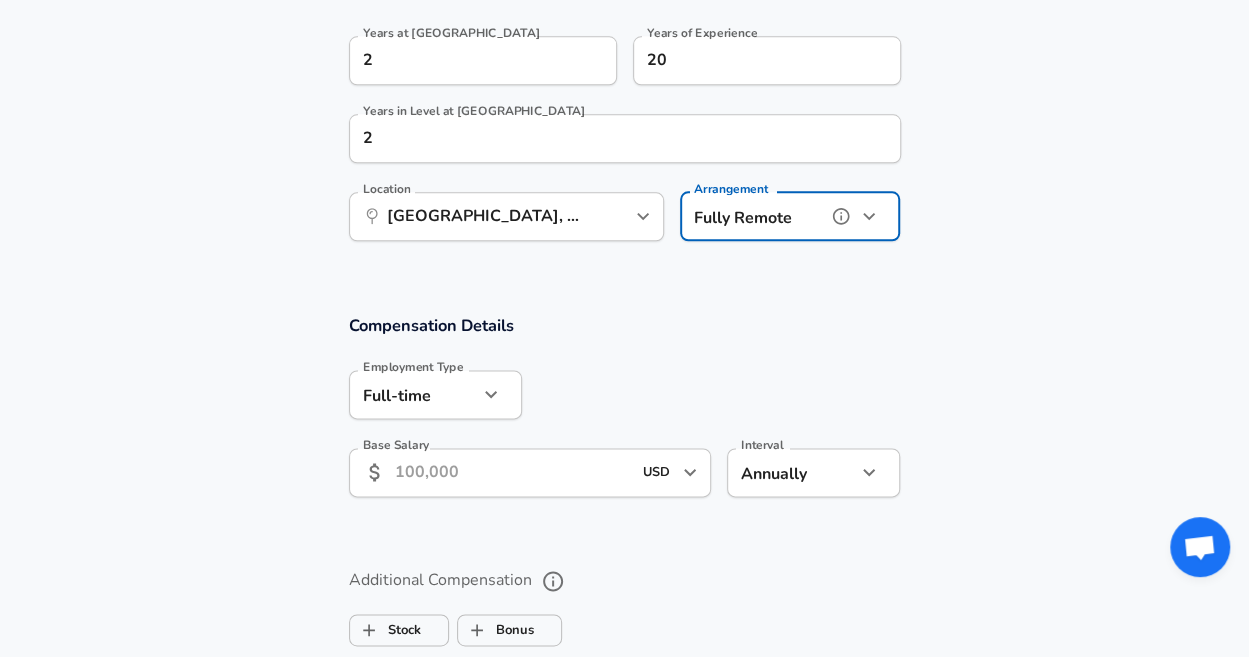 scroll, scrollTop: 1061, scrollLeft: 0, axis: vertical 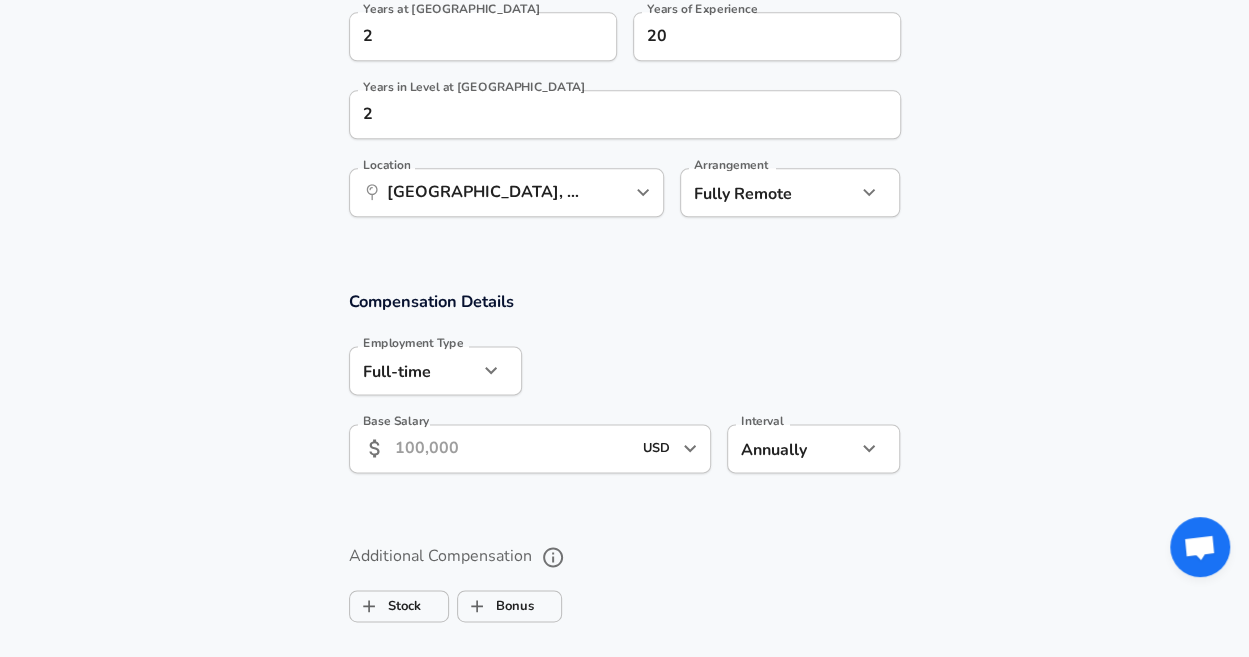 click on "Base Salary" at bounding box center [513, 448] 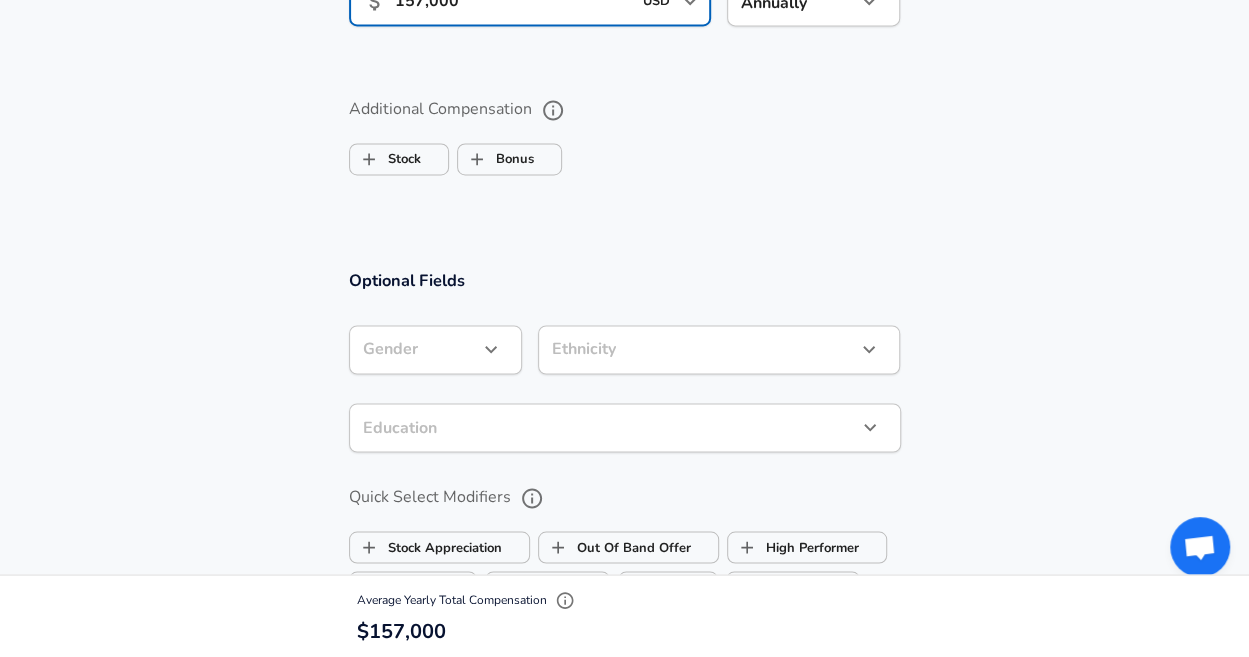scroll, scrollTop: 1583, scrollLeft: 0, axis: vertical 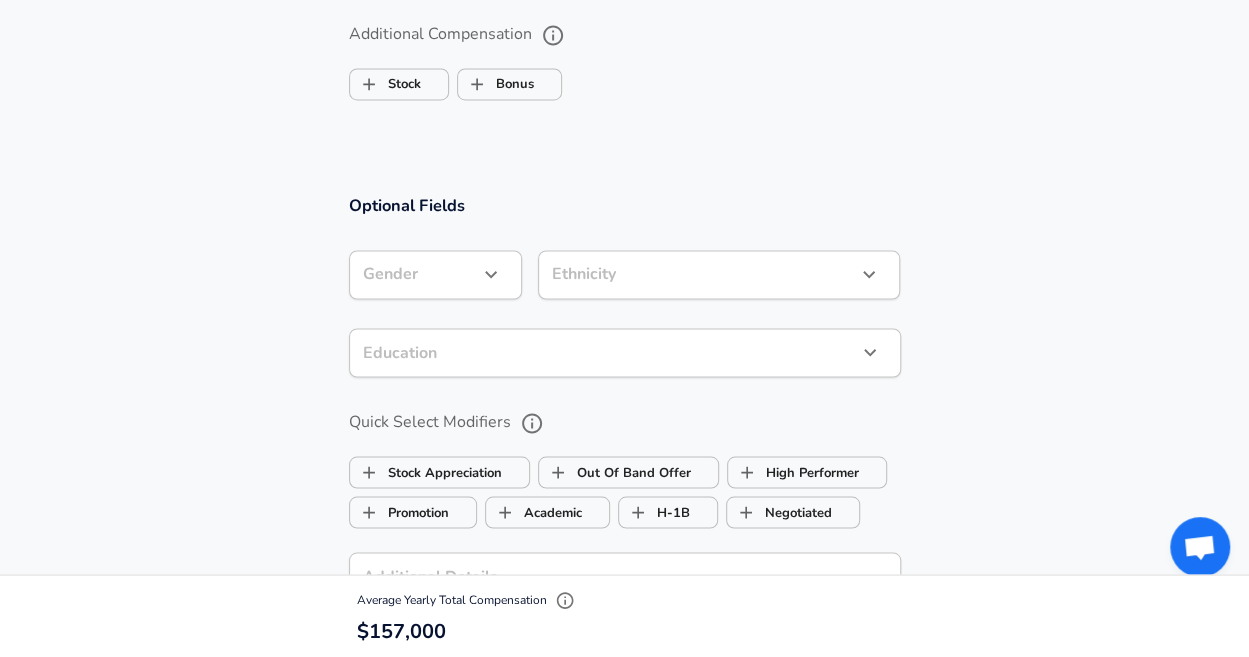 type on "157,000" 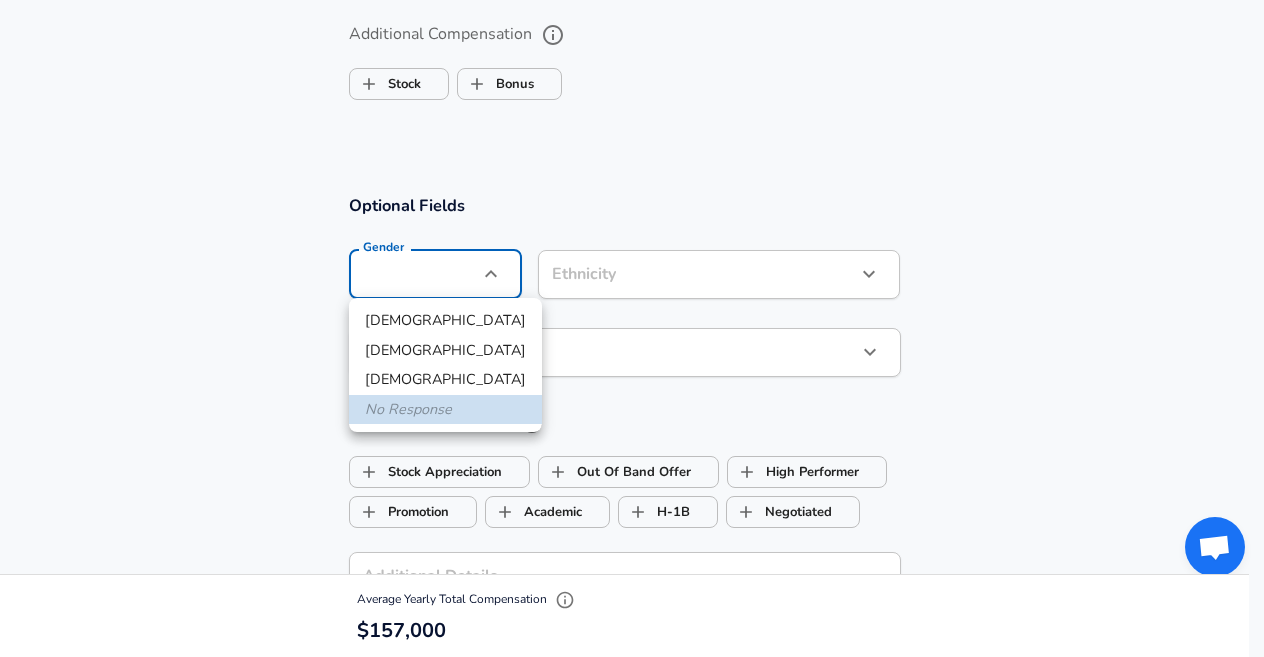 click on "Restart Add Your Salary Upload your offer letter   to verify your submission Enhance Privacy and Anonymity Yes Automatically hides specific fields until there are enough submissions to safely display the full details.   More Details Based on your submission and the data points that we have already collected, we will automatically hide and anonymize specific fields if there aren't enough data points to remain sufficiently anonymous. Company & Title Information   Enter the company you received your offer from Company Tampa General Hospital Company   Select the title that closest resembles your official title. This should be similar to the title that was present on your offer letter. Title Production Service Engineer Title   Select a job family that best fits your role. If you can't find one, select 'Other' to enter a custom job family Job Family Information Technologist (IT) Job Family   Select a Specialization that best fits your role. If you can't find one, select 'Other' to enter a custom specialization   L4" at bounding box center [632, -1255] 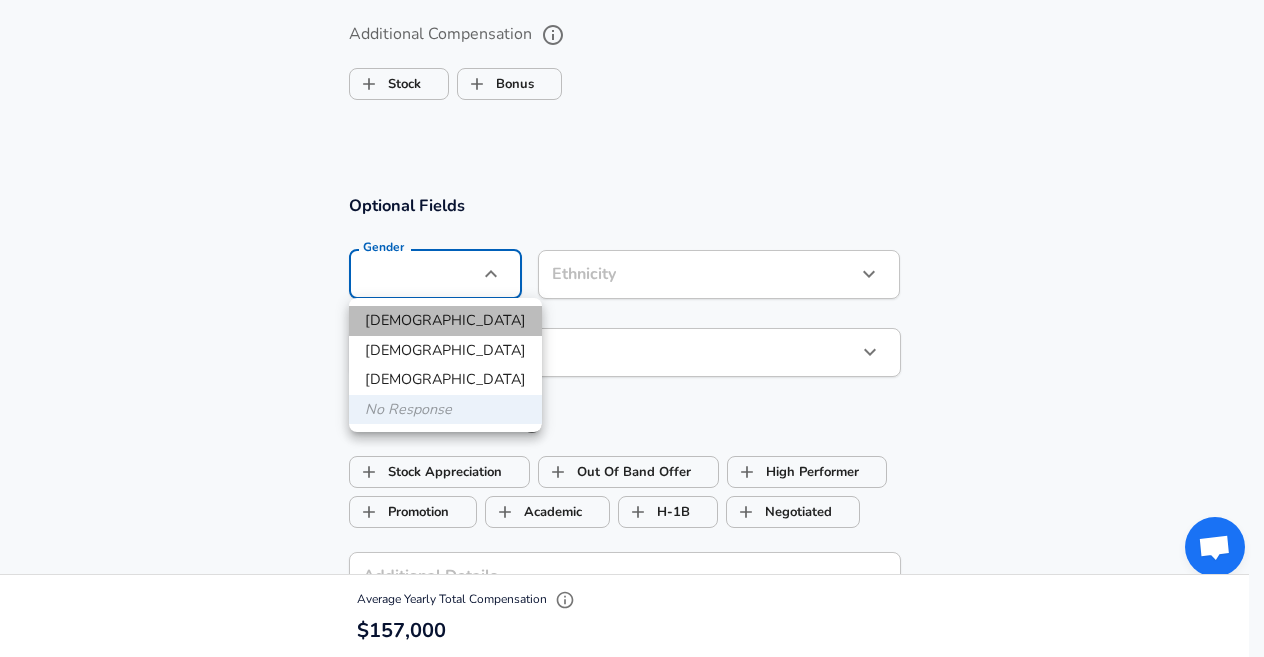 click on "[DEMOGRAPHIC_DATA]" at bounding box center (445, 321) 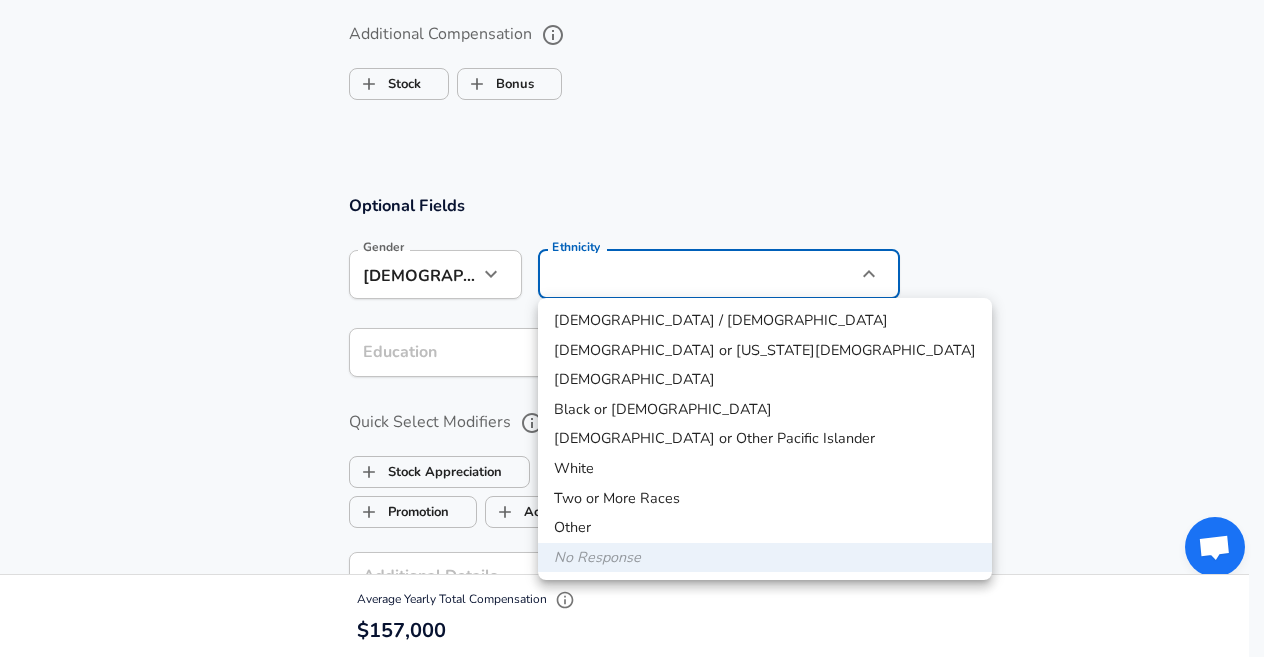click on "Restart Add Your Salary Upload your offer letter   to verify your submission Enhance Privacy and Anonymity Yes Automatically hides specific fields until there are enough submissions to safely display the full details.   More Details Based on your submission and the data points that we have already collected, we will automatically hide and anonymize specific fields if there aren't enough data points to remain sufficiently anonymous. Company & Title Information   Enter the company you received your offer from Company Tampa General Hospital Company   Select the title that closest resembles your official title. This should be similar to the title that was present on your offer letter. Title Production Service Engineer Title   Select a job family that best fits your role. If you can't find one, select 'Other' to enter a custom job family Job Family Information Technologist (IT) Job Family   Select a Specialization that best fits your role. If you can't find one, select 'Other' to enter a custom specialization   L4" at bounding box center [632, -1255] 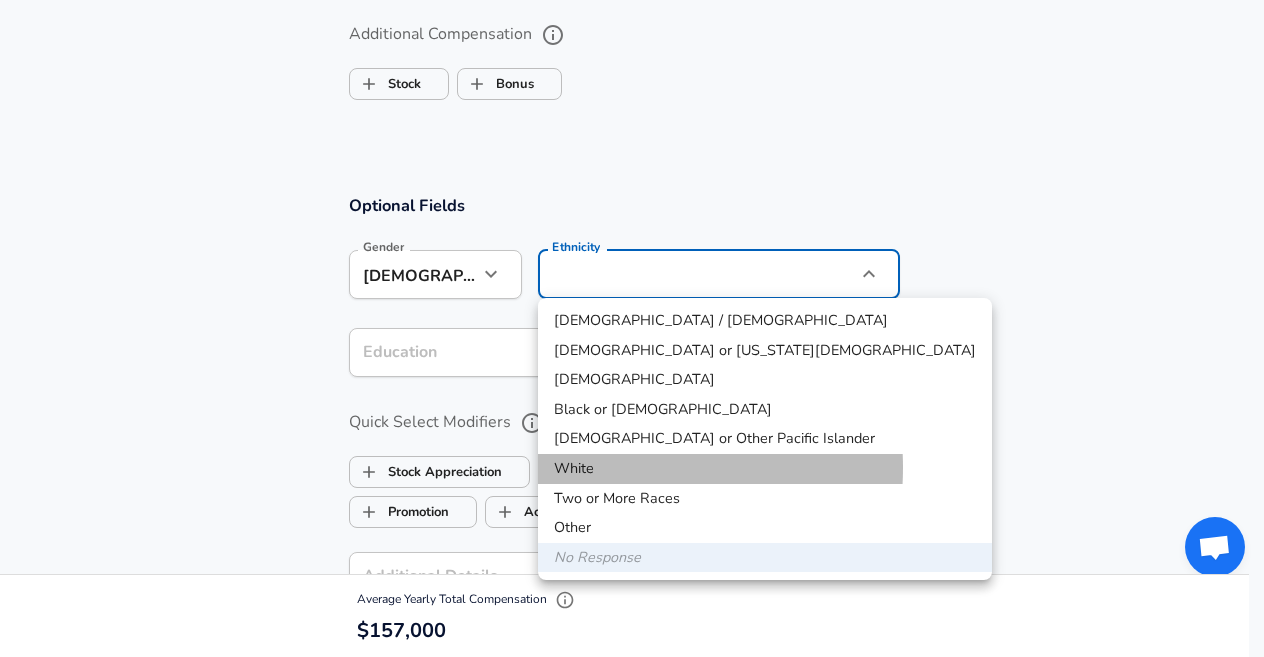 click on "White" at bounding box center [765, 469] 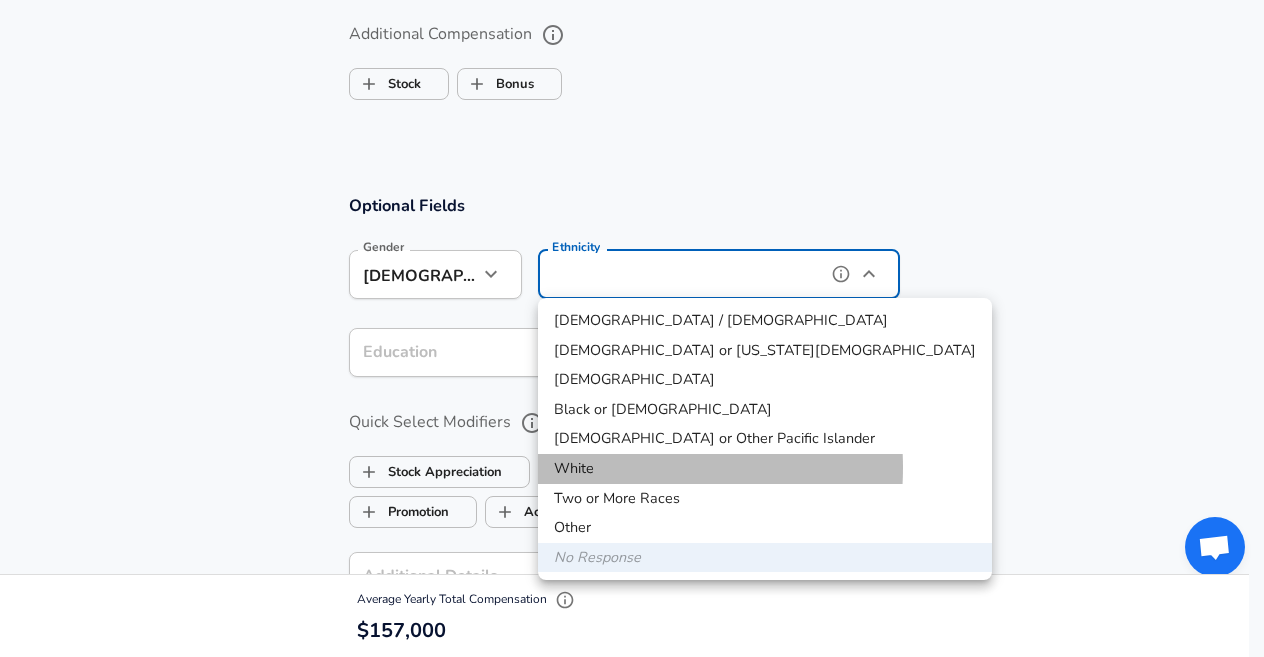 type on "White" 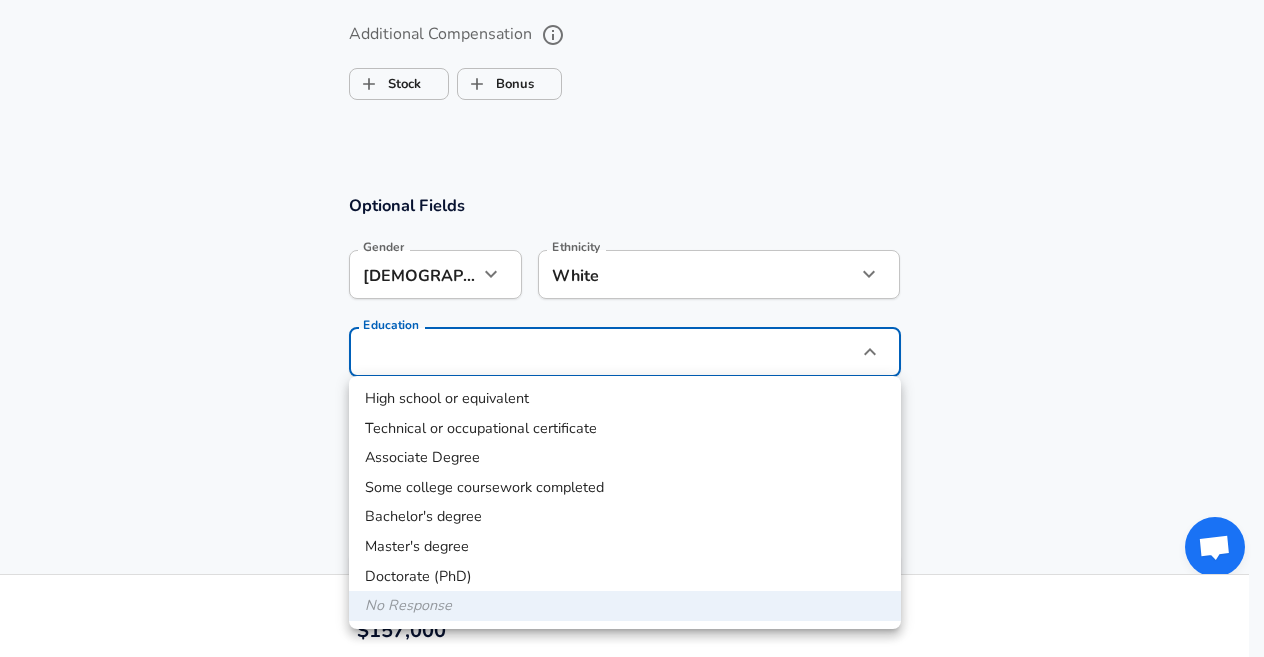 click on "Restart Add Your Salary Upload your offer letter   to verify your submission Enhance Privacy and Anonymity Yes Automatically hides specific fields until there are enough submissions to safely display the full details.   More Details Based on your submission and the data points that we have already collected, we will automatically hide and anonymize specific fields if there aren't enough data points to remain sufficiently anonymous. Company & Title Information   Enter the company you received your offer from Company Tampa General Hospital Company   Select the title that closest resembles your official title. This should be similar to the title that was present on your offer letter. Title Production Service Engineer Title   Select a job family that best fits your role. If you can't find one, select 'Other' to enter a custom job family Job Family Information Technologist (IT) Job Family   Select a Specialization that best fits your role. If you can't find one, select 'Other' to enter a custom specialization   L4" at bounding box center (632, -1255) 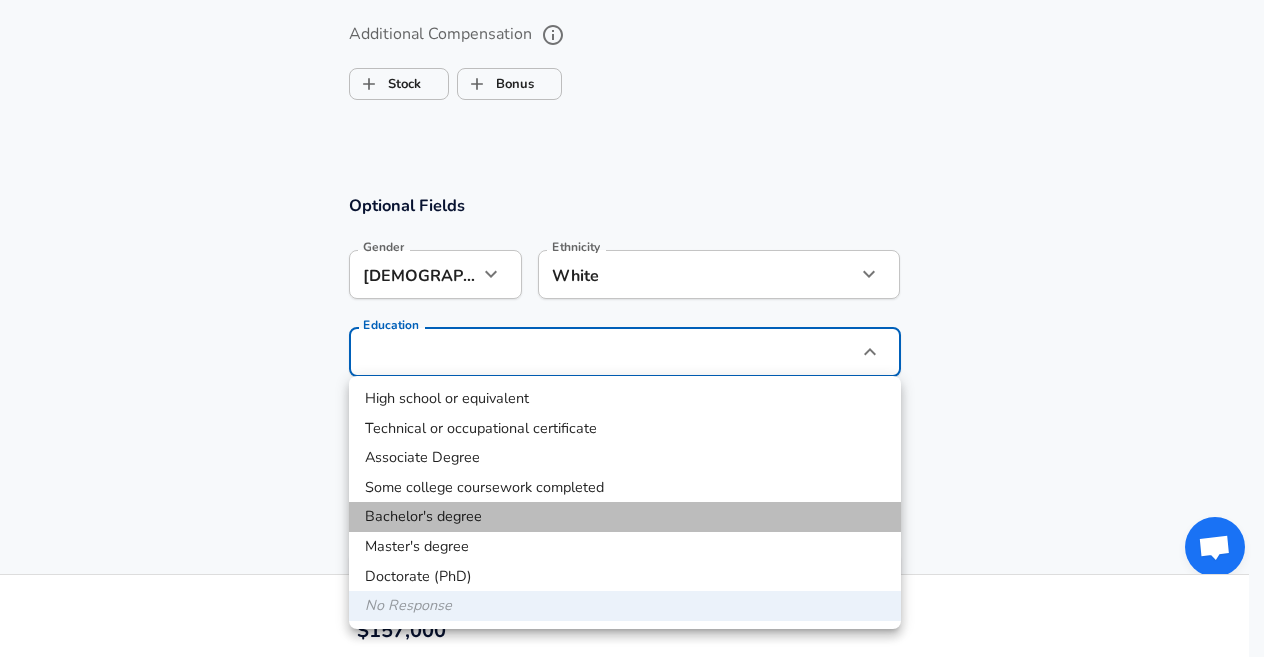 click on "Bachelor's degree" at bounding box center [625, 517] 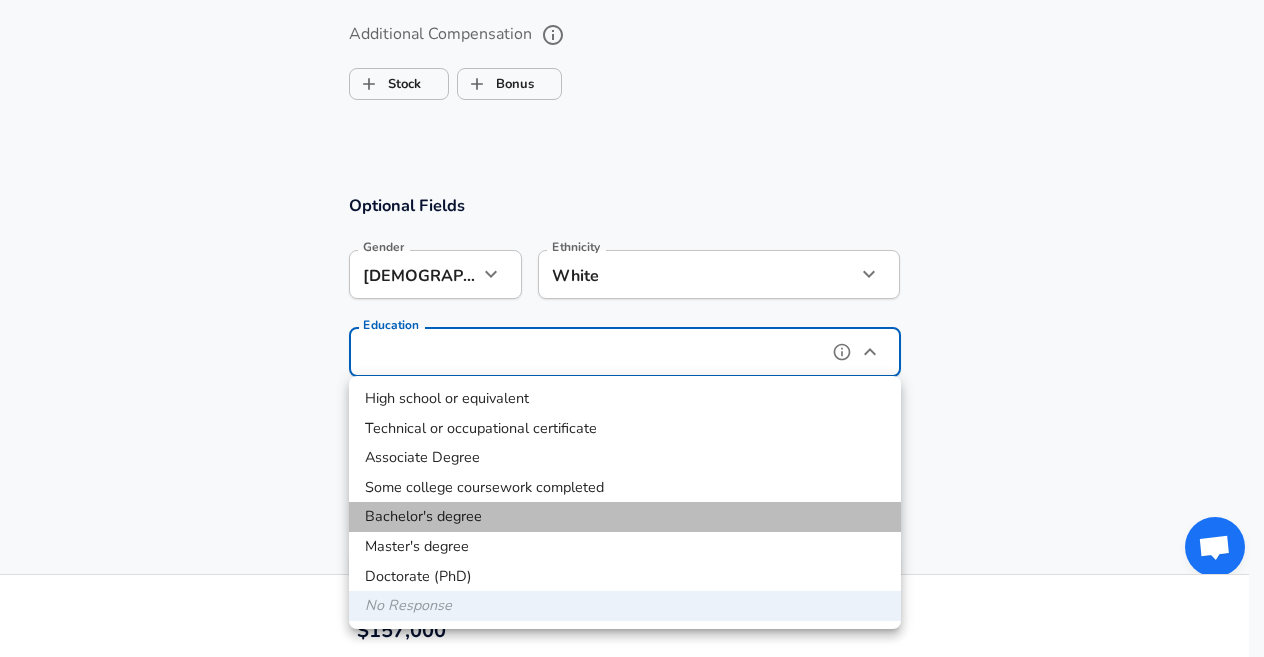 type on "Bachelors degree" 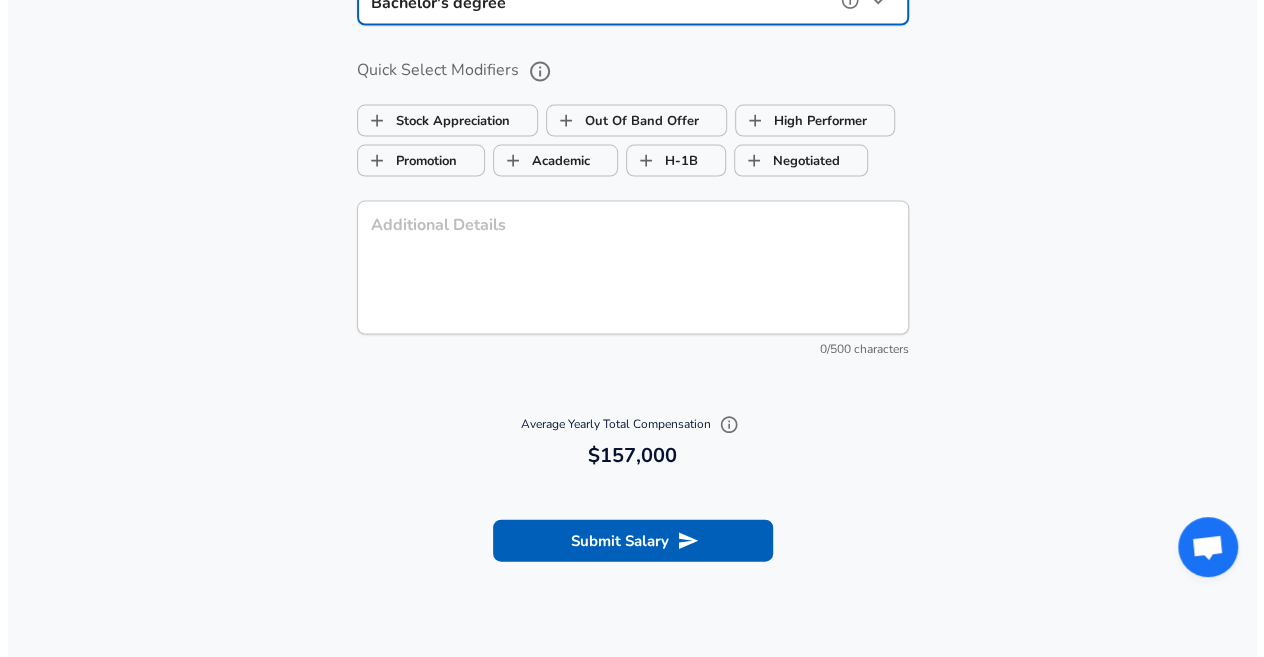 scroll, scrollTop: 1935, scrollLeft: 0, axis: vertical 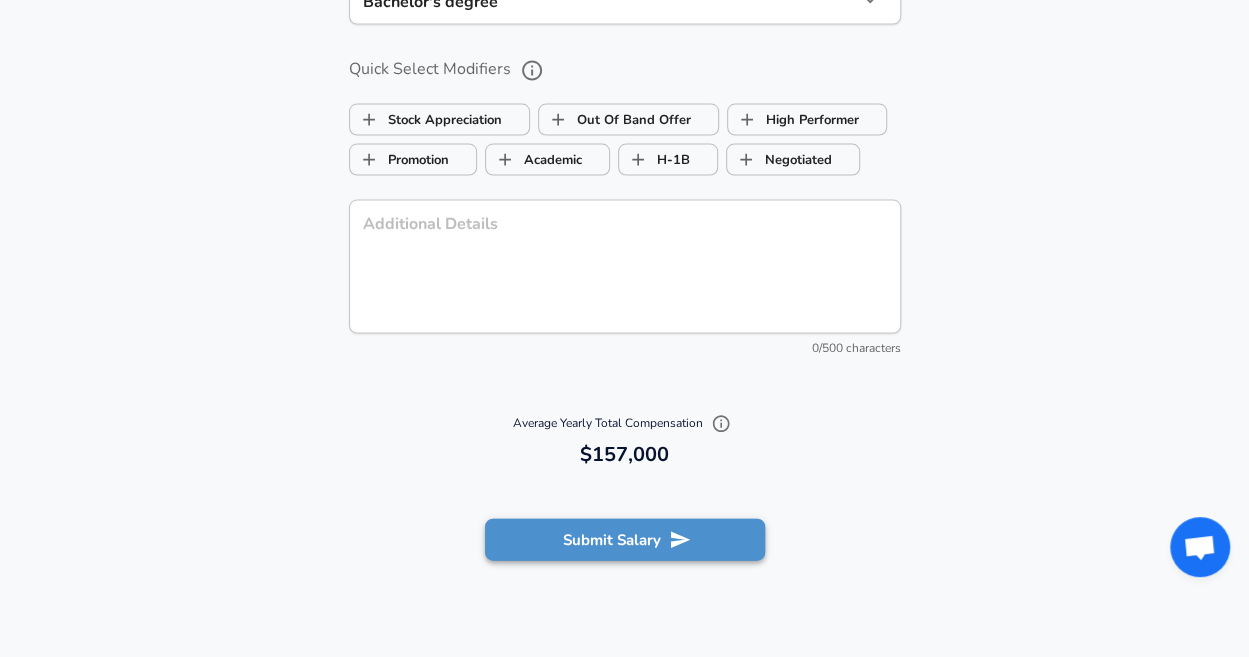click on "Submit Salary" at bounding box center [625, 540] 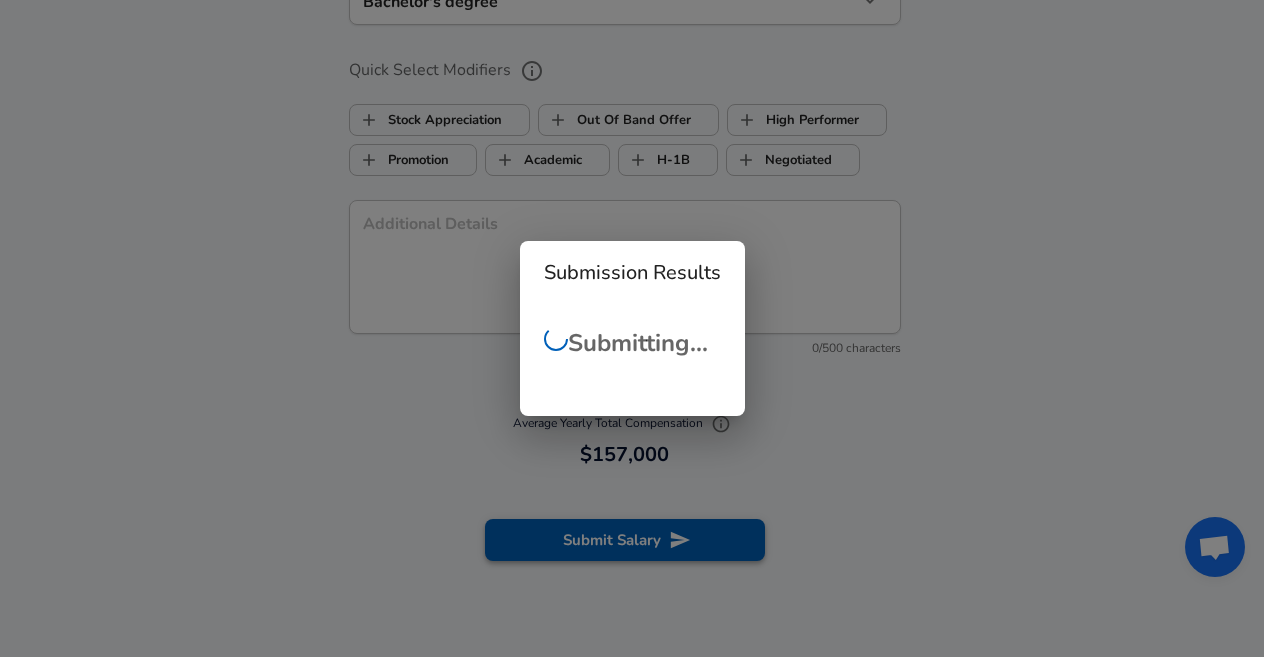 checkbox on "false" 